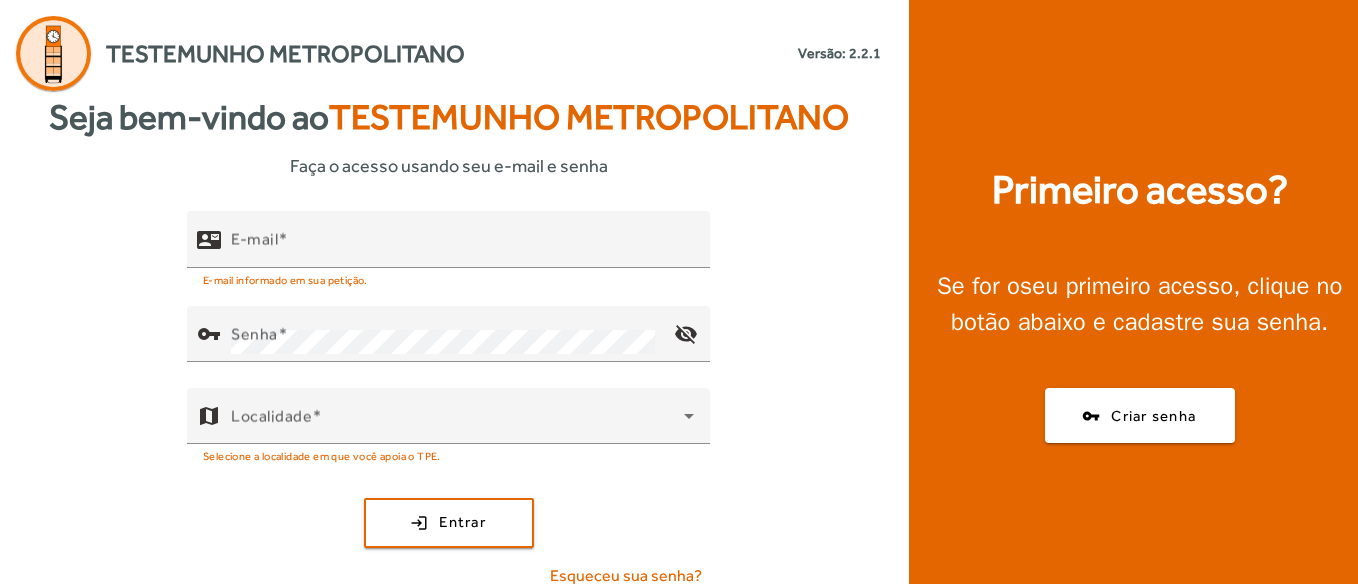 scroll, scrollTop: 0, scrollLeft: 0, axis: both 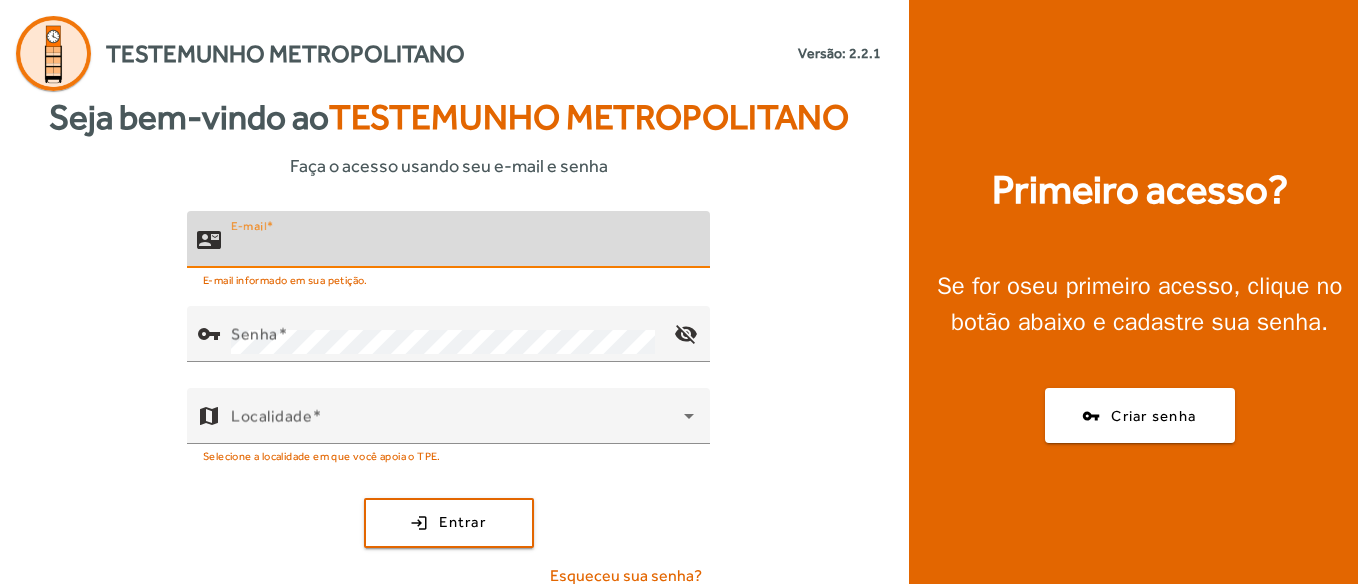 click on "E-mail" at bounding box center (462, 248) 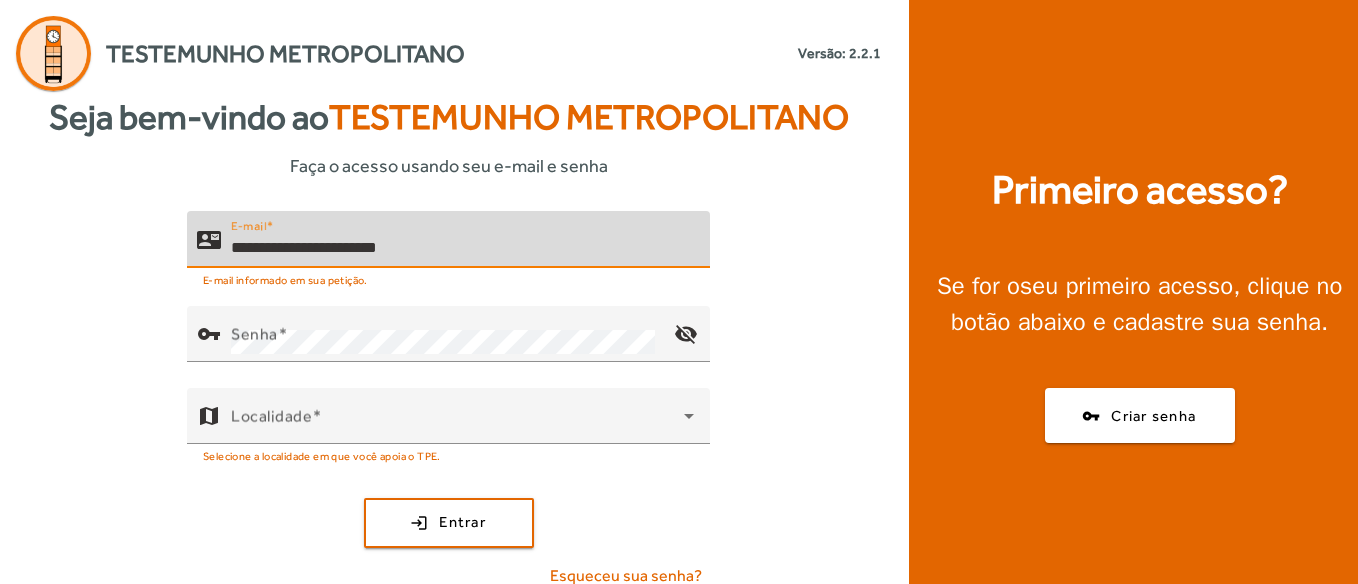 type on "**********" 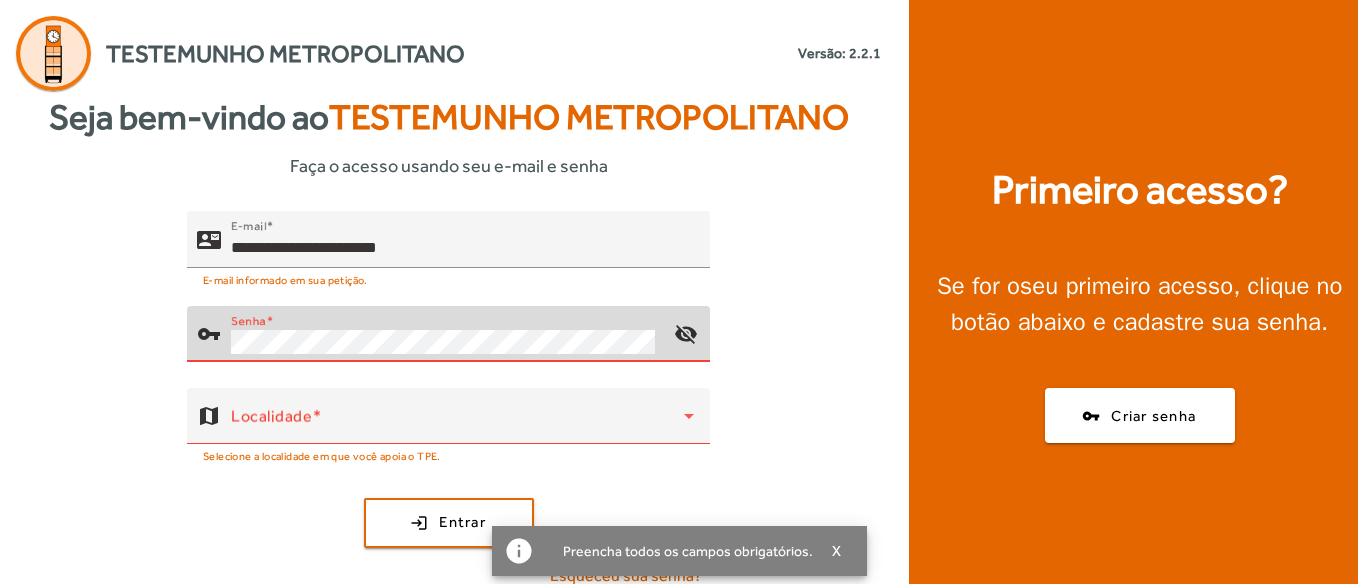 scroll, scrollTop: 19, scrollLeft: 0, axis: vertical 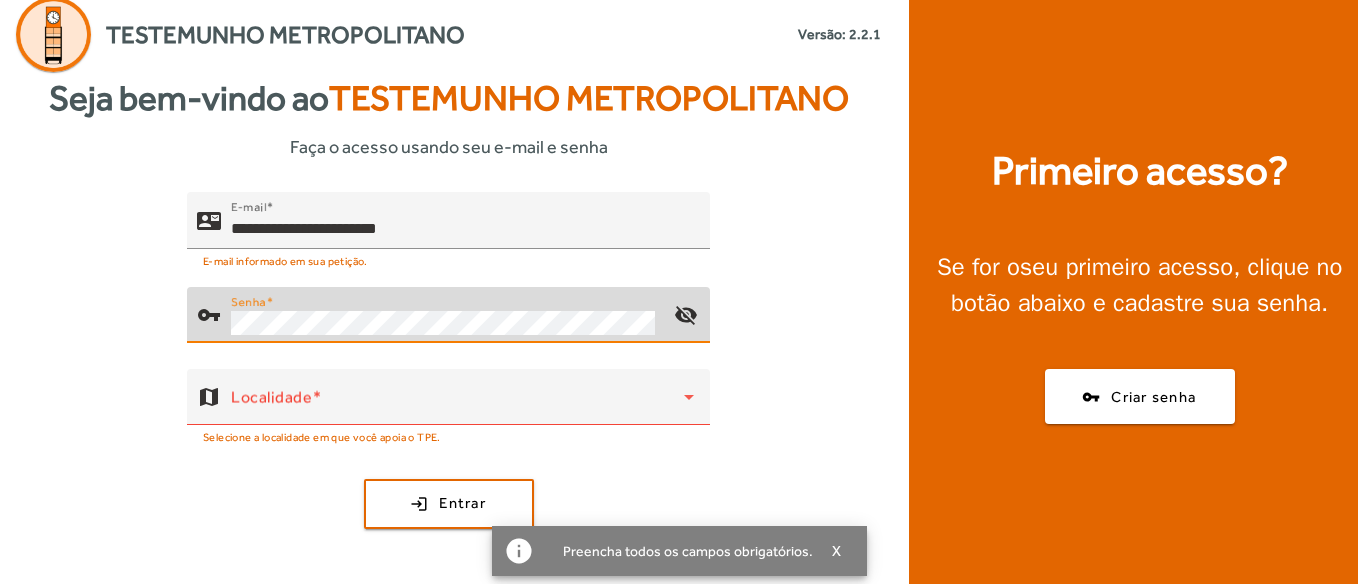 click on "login  Entrar" 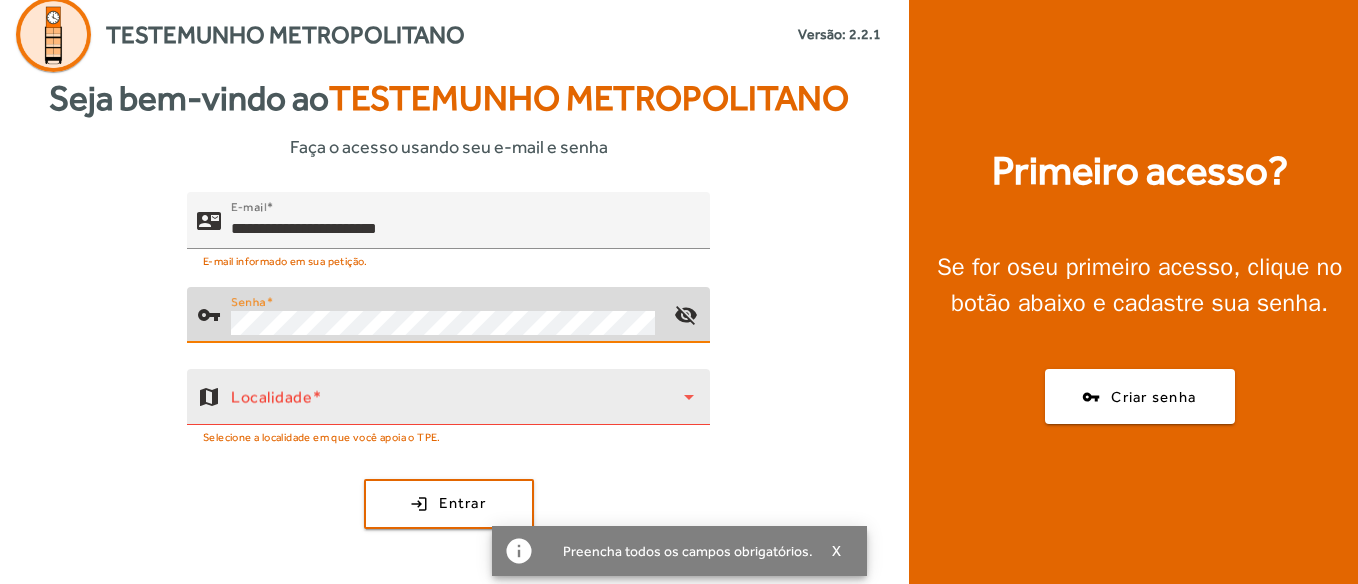click at bounding box center [457, 405] 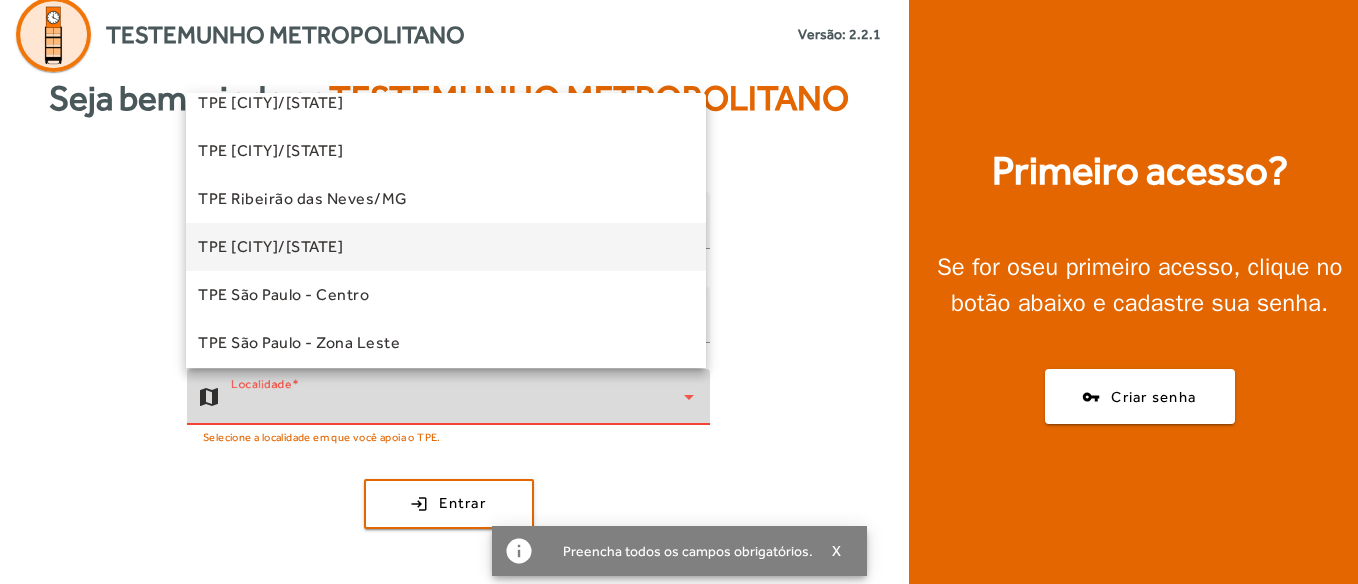 scroll, scrollTop: 357, scrollLeft: 0, axis: vertical 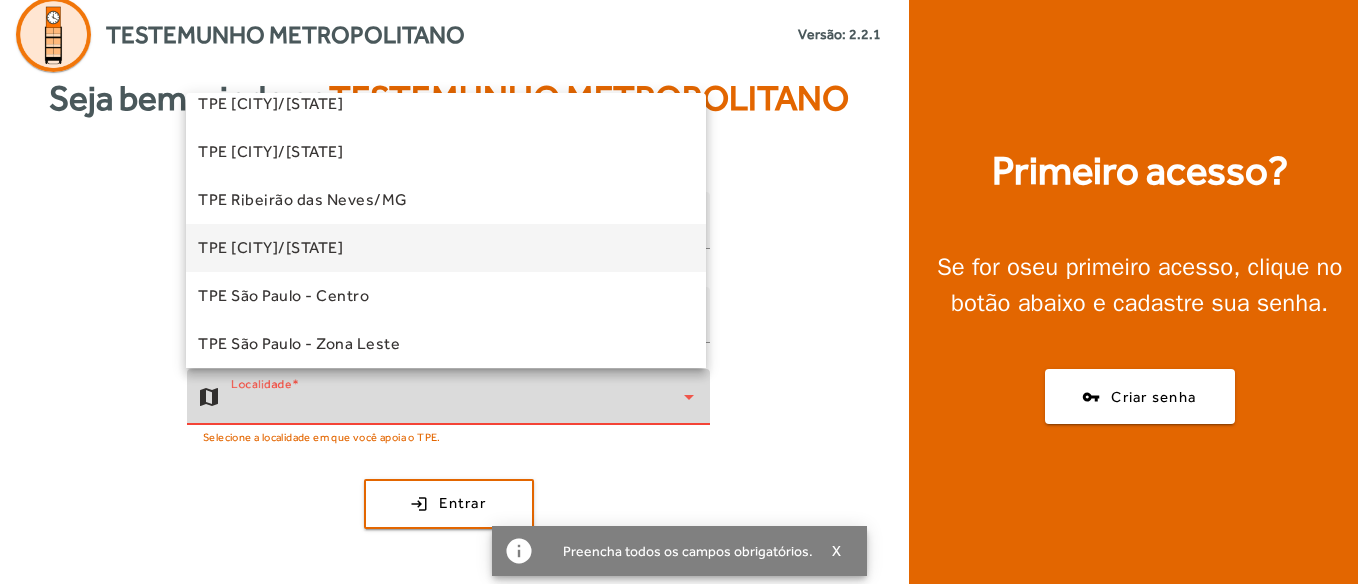 click on "TPE [CITY]/[STATE]" at bounding box center (446, 248) 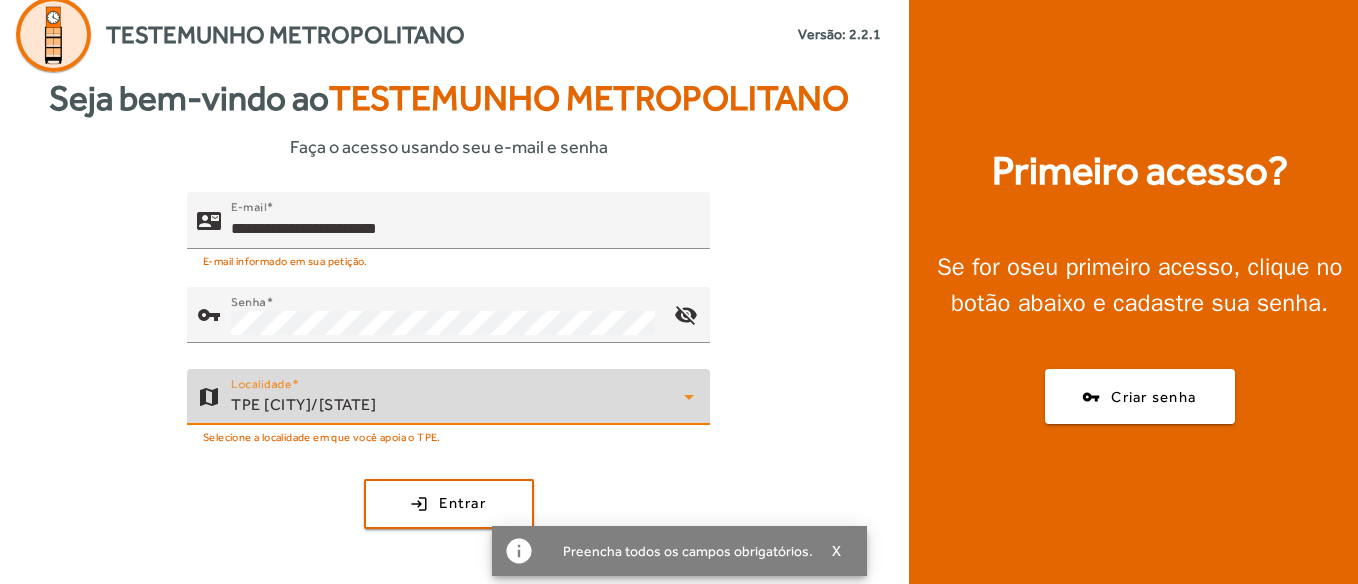 click on "**********" 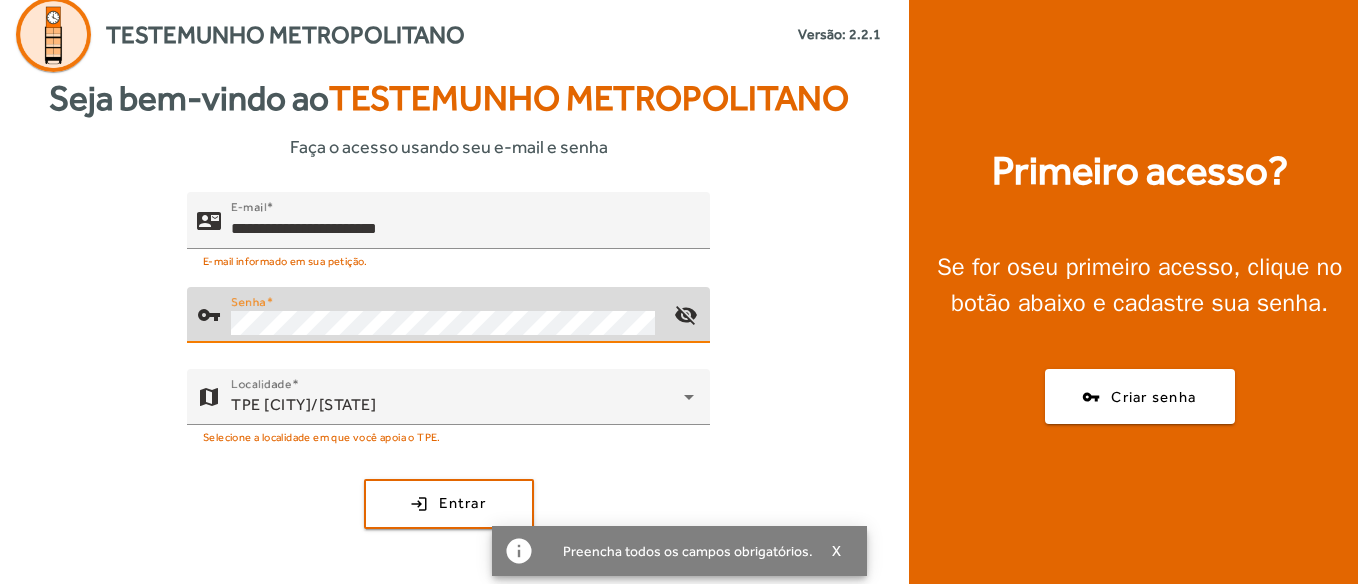 click on "login  Entrar" 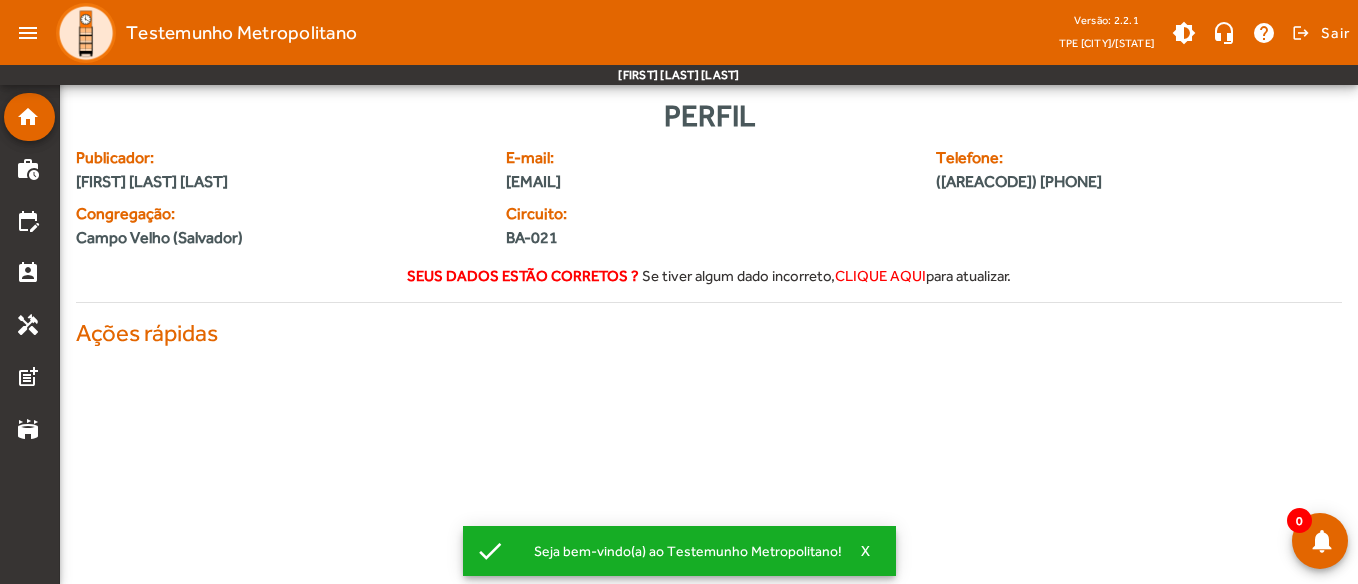 scroll, scrollTop: 0, scrollLeft: 0, axis: both 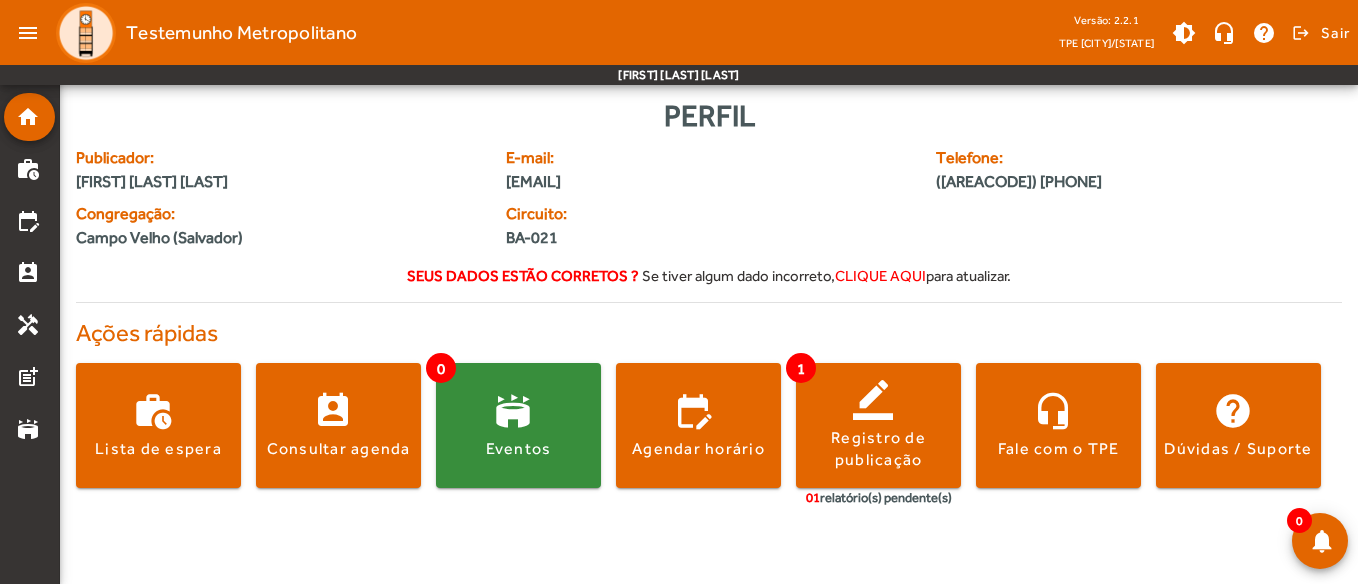 click on "Publicador: [FIRST] [LAST] [LAST]" 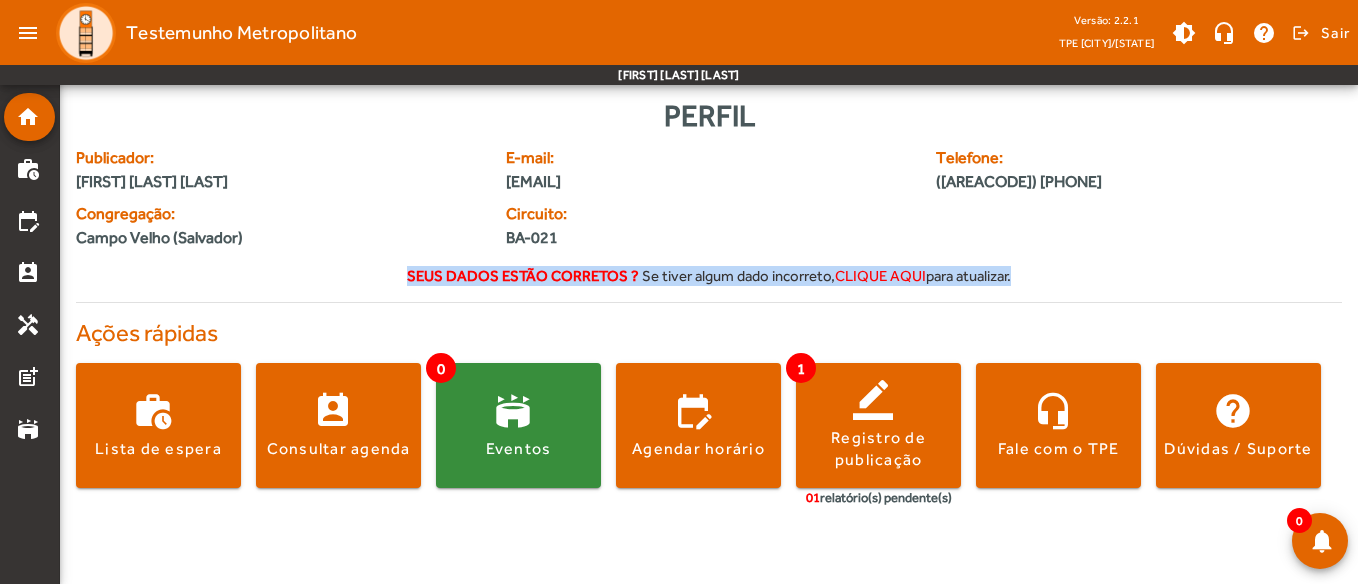 drag, startPoint x: 401, startPoint y: 280, endPoint x: 601, endPoint y: 294, distance: 200.4894 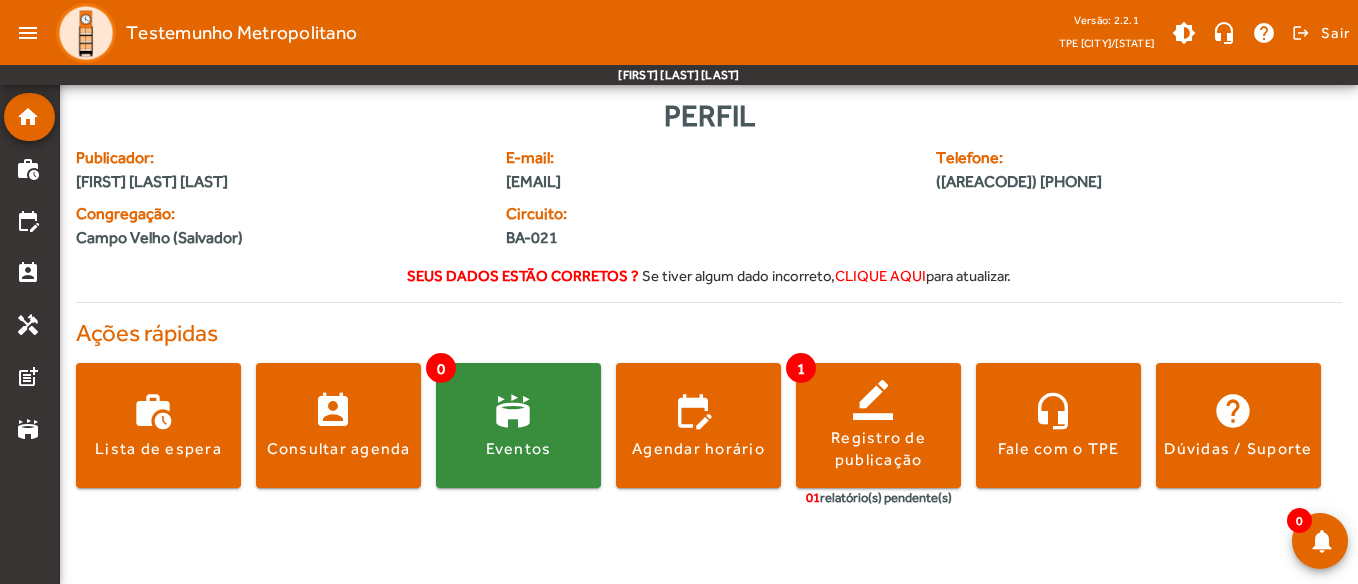 click on "Campo Velho (Salvador)" 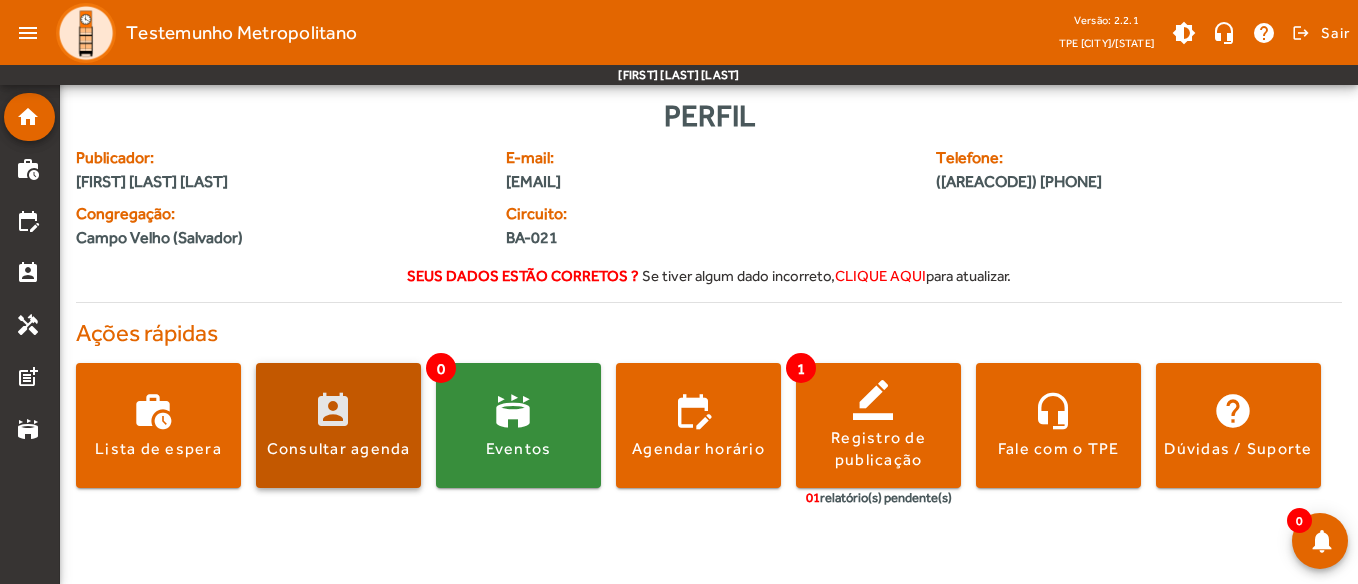 click 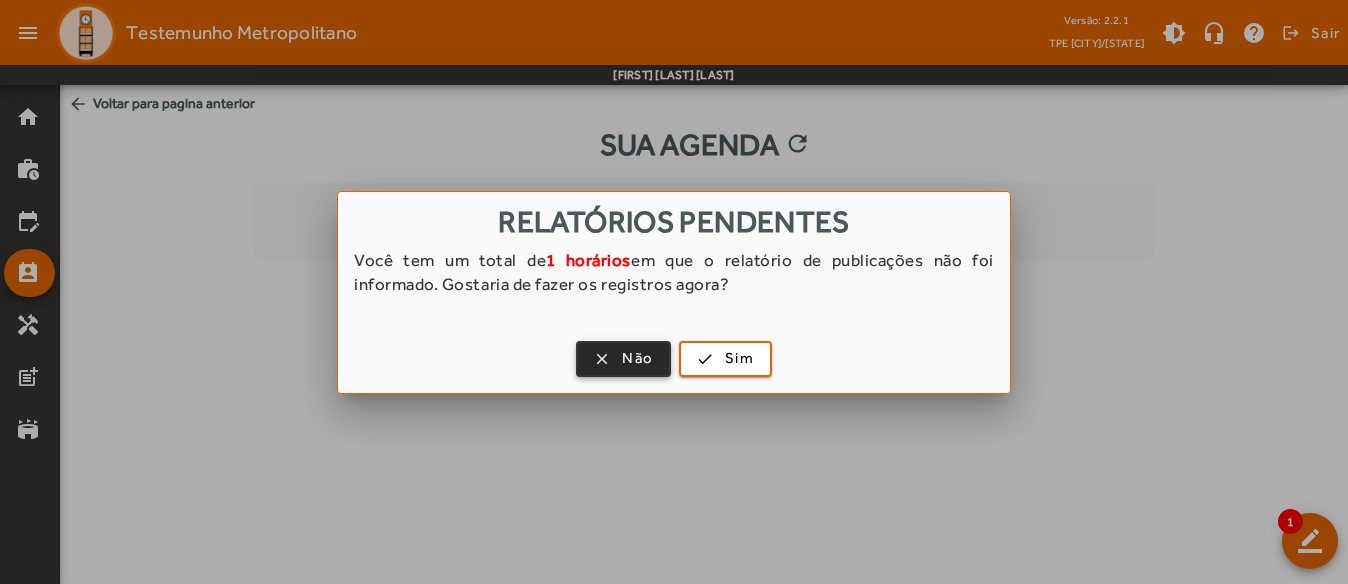 click on "Não" at bounding box center [637, 358] 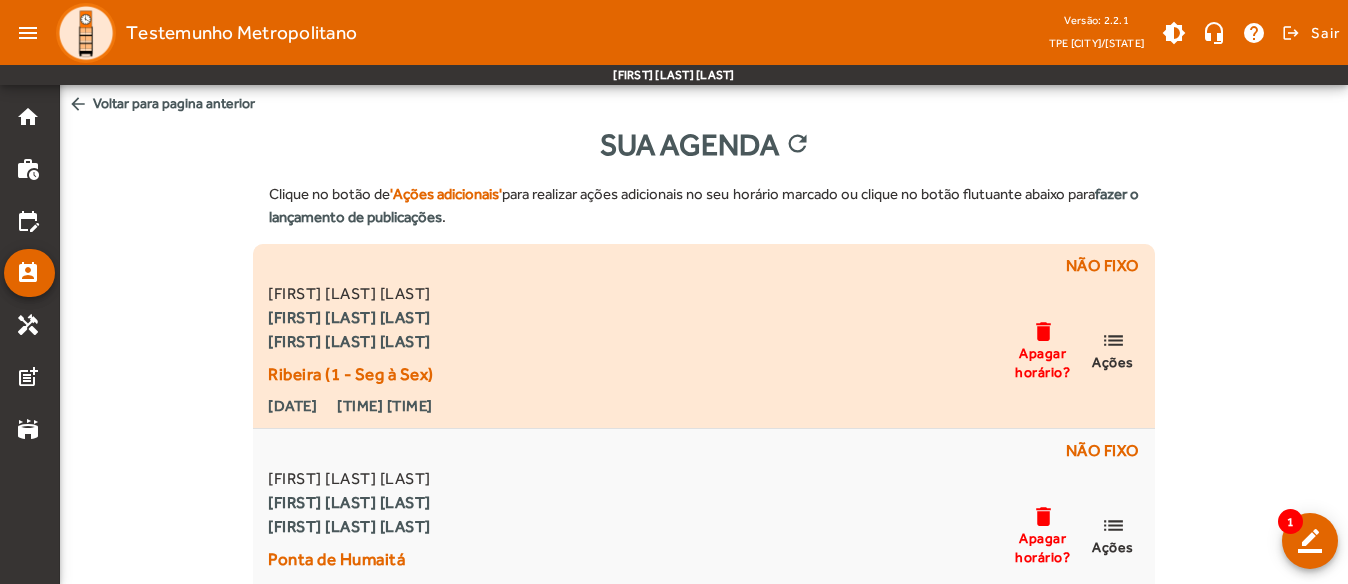 click on "list" 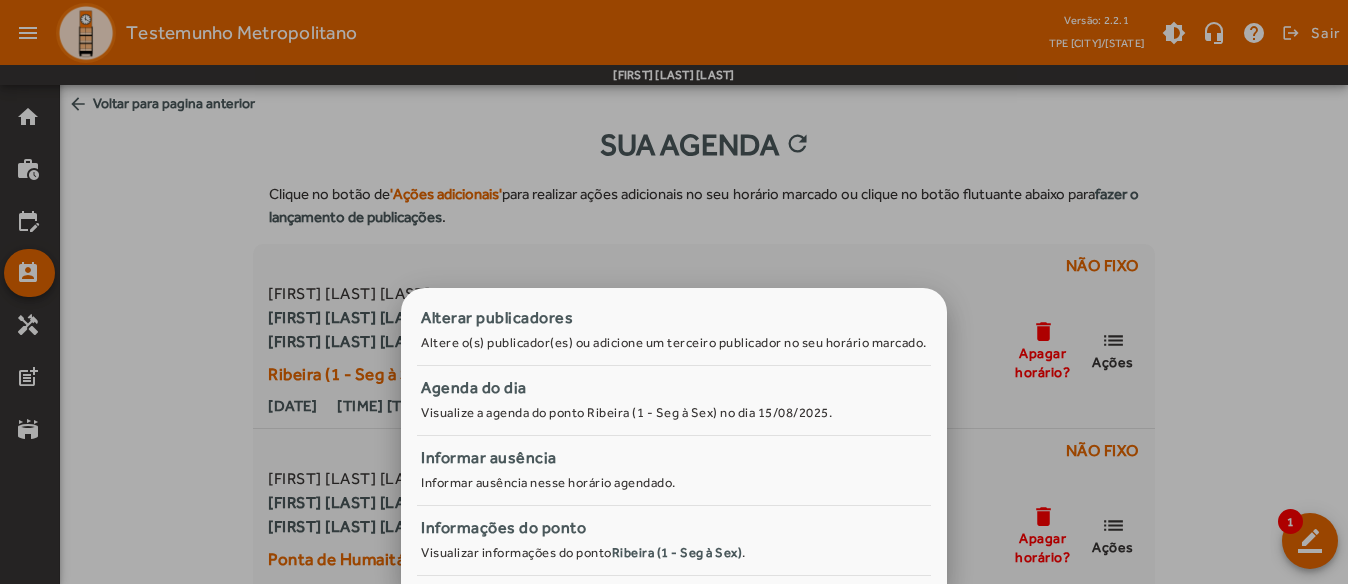 click at bounding box center (674, 292) 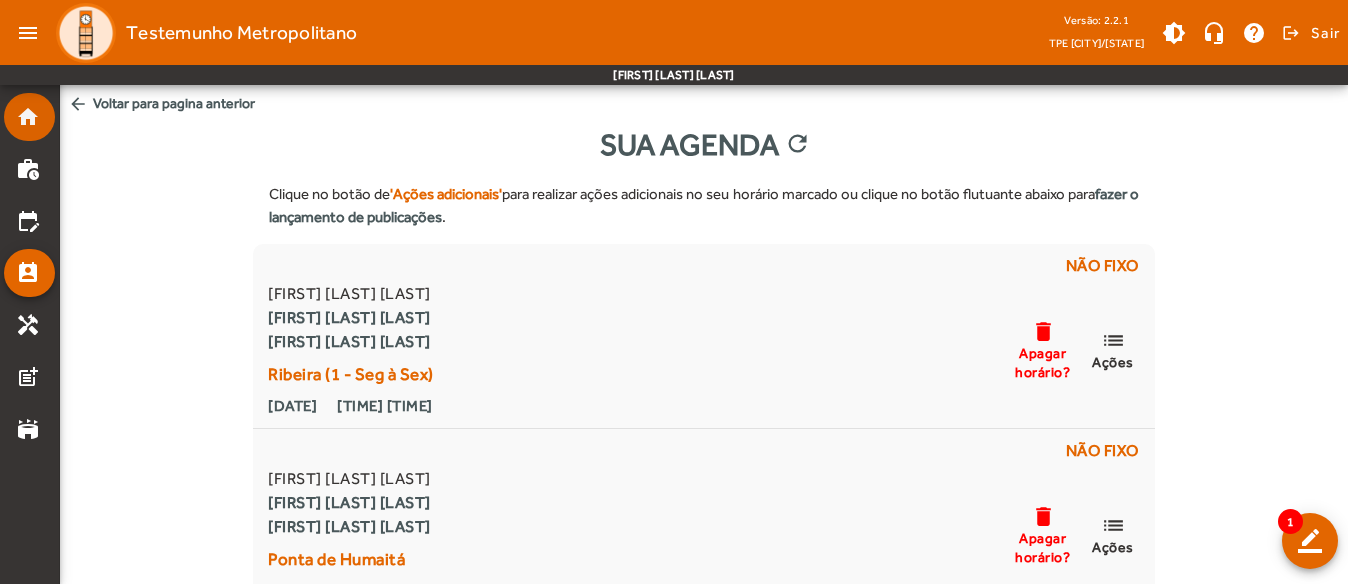 click on "home" 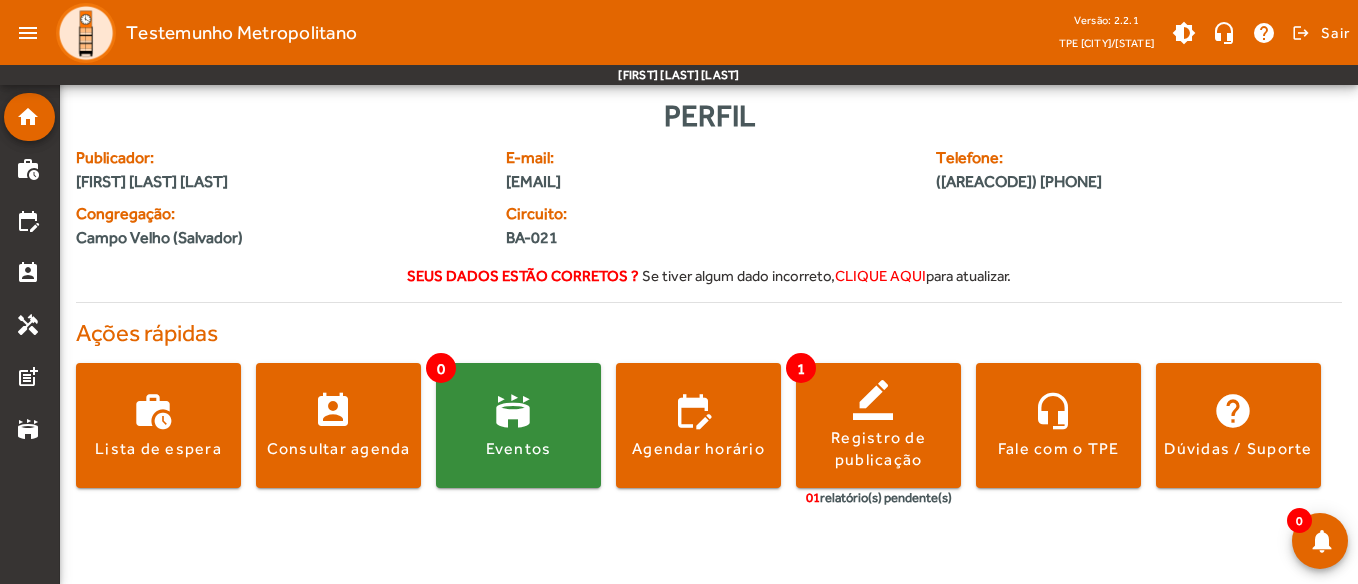 click on "Perfil" 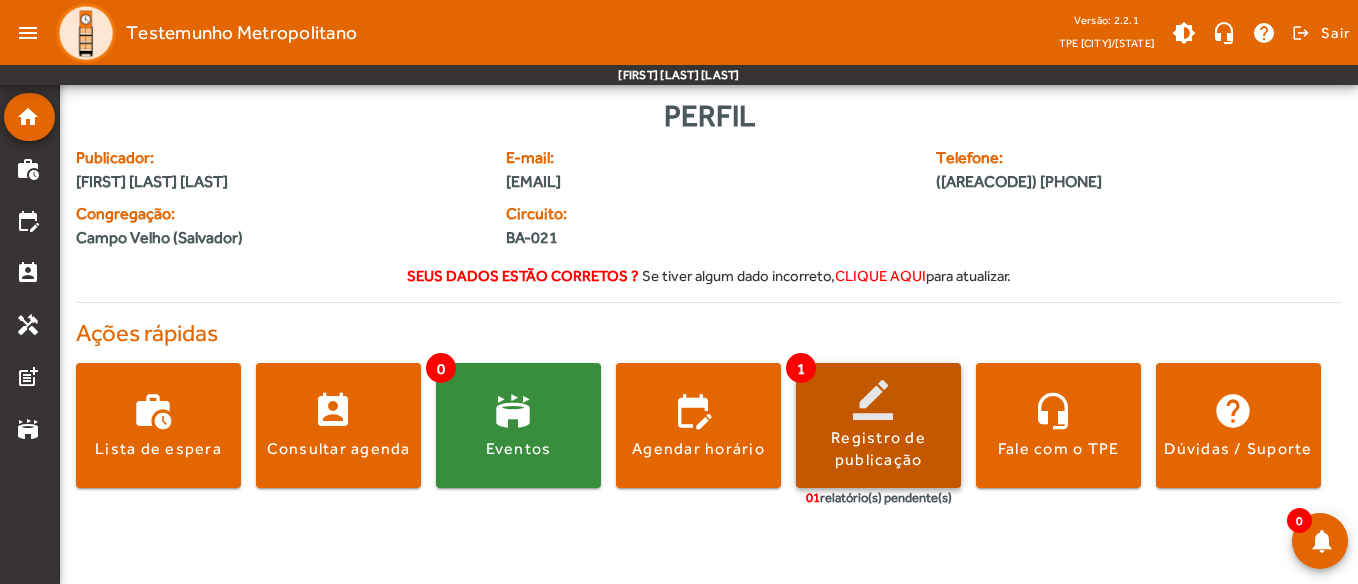 click 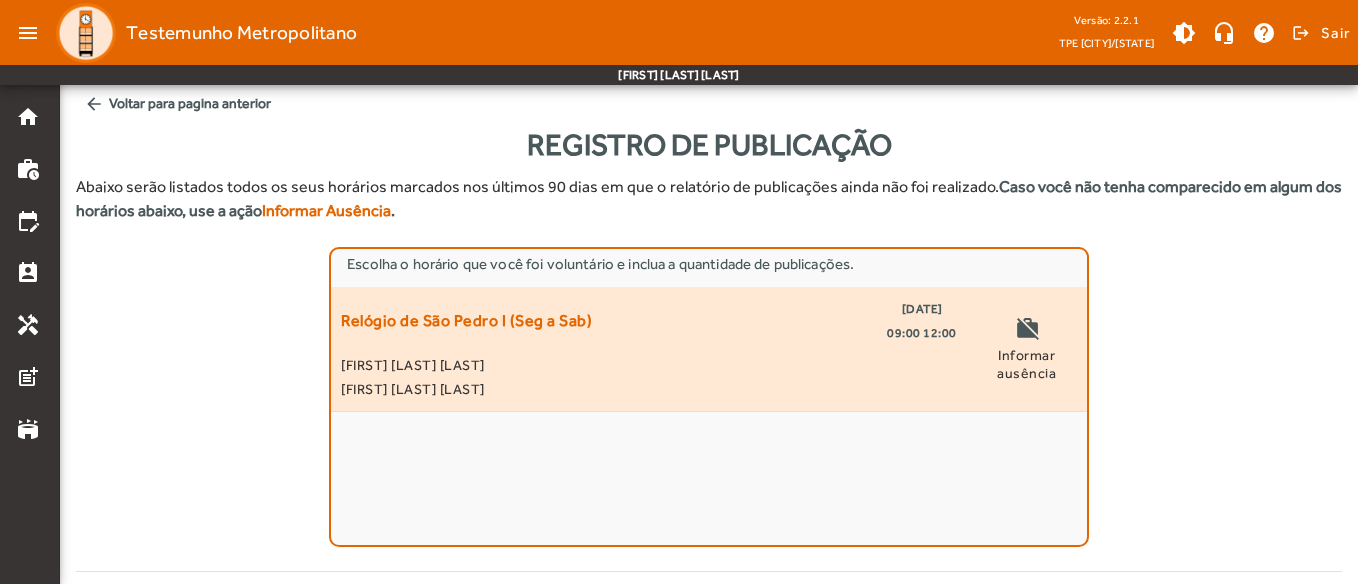 click on "Relógio de São Pedro I (Seg a Sab)  [DATE]   [TIME] [TIME]" 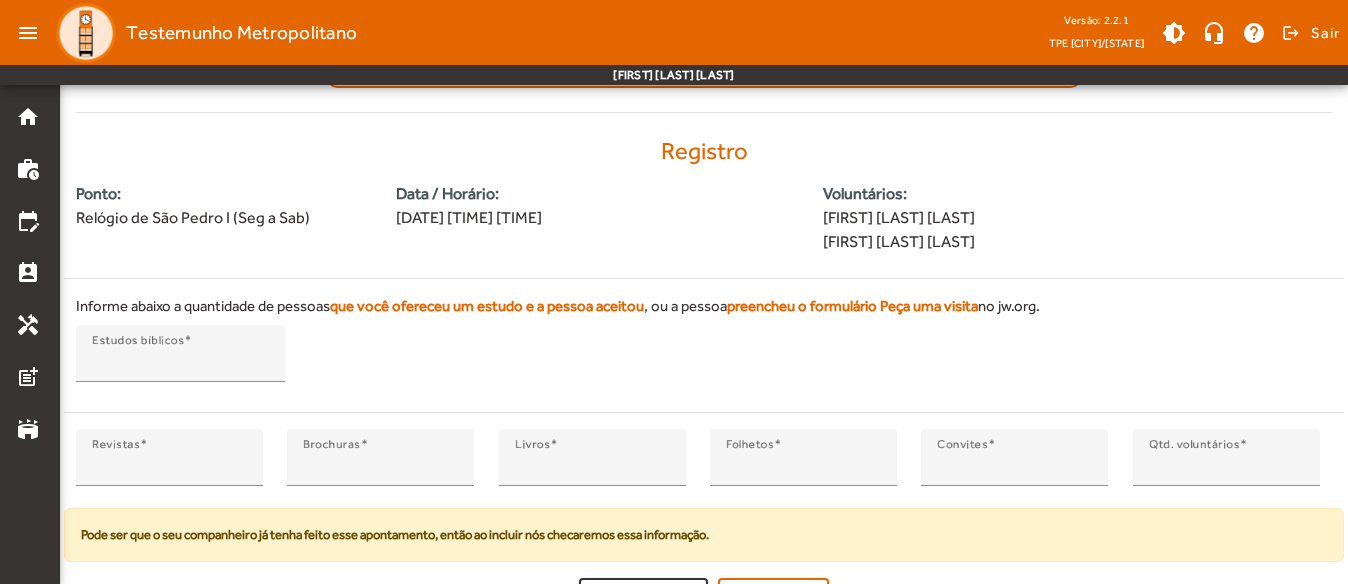 scroll, scrollTop: 495, scrollLeft: 0, axis: vertical 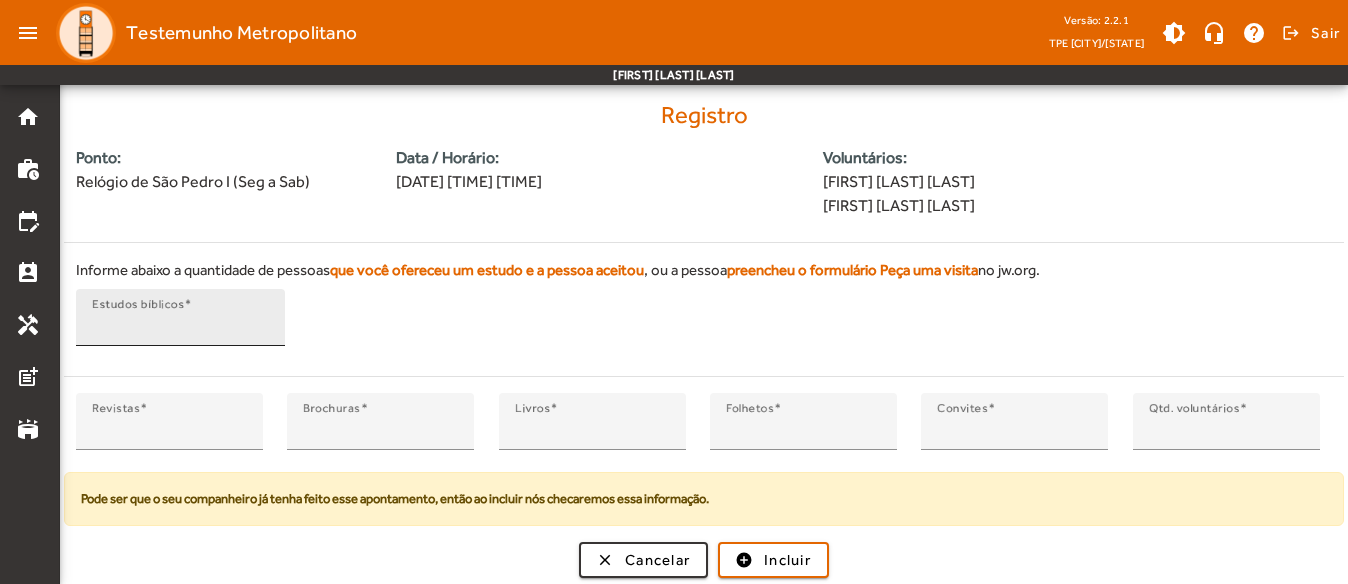 click on "*" at bounding box center (180, 326) 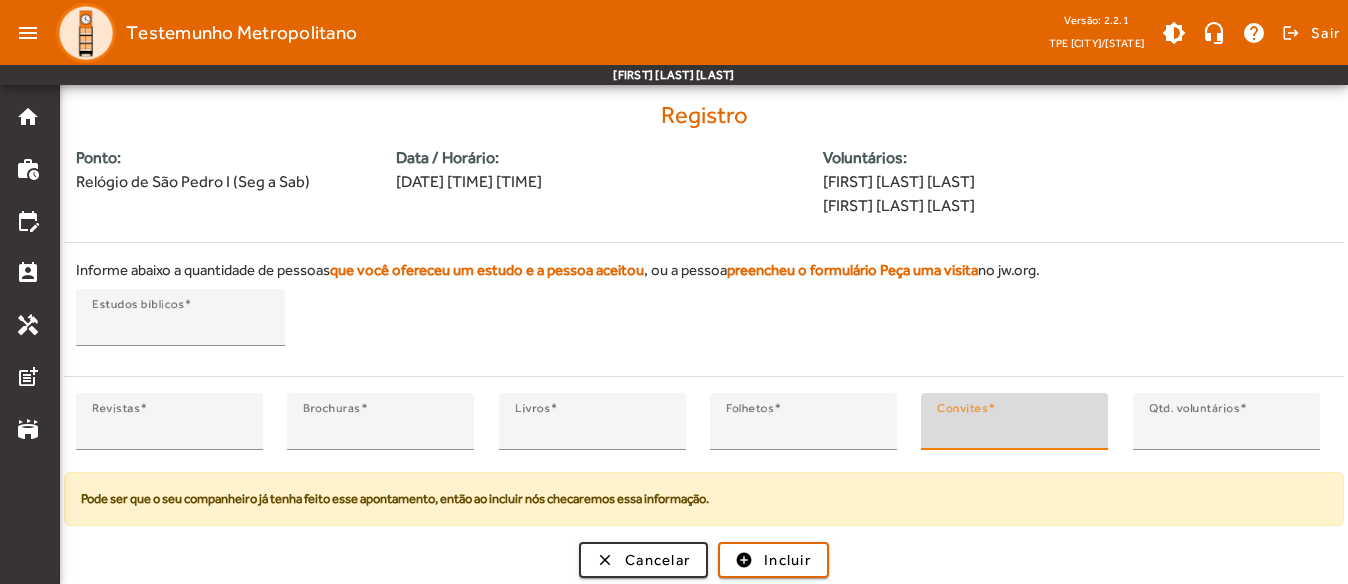 click on "*" at bounding box center [1014, 430] 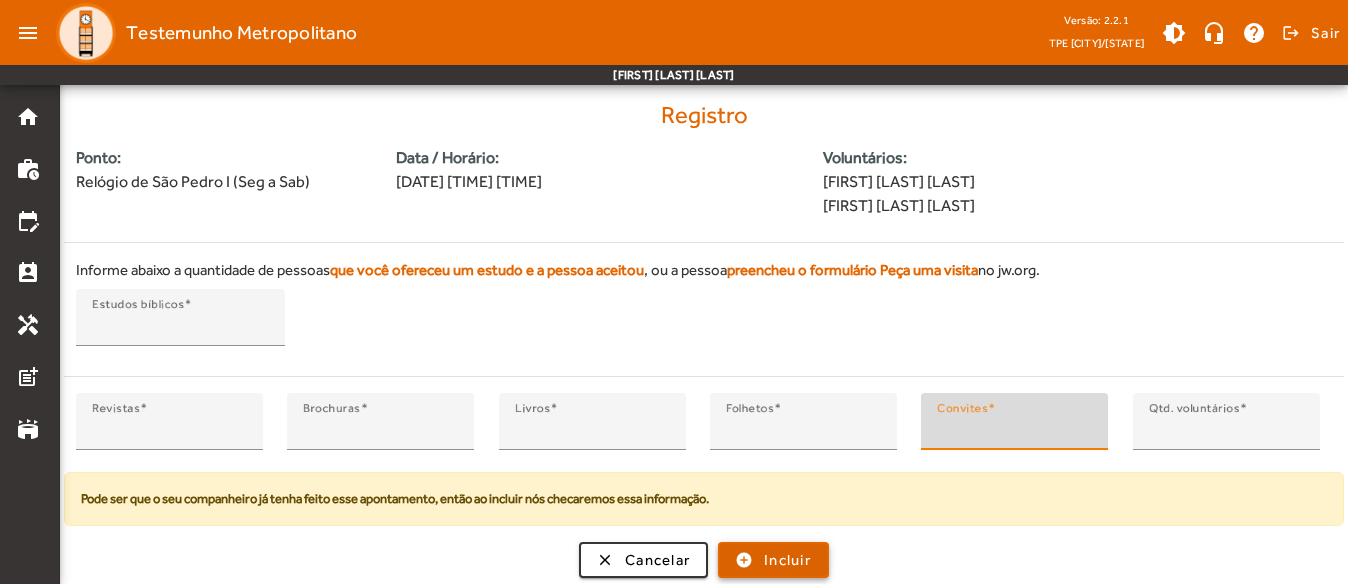 type on "*" 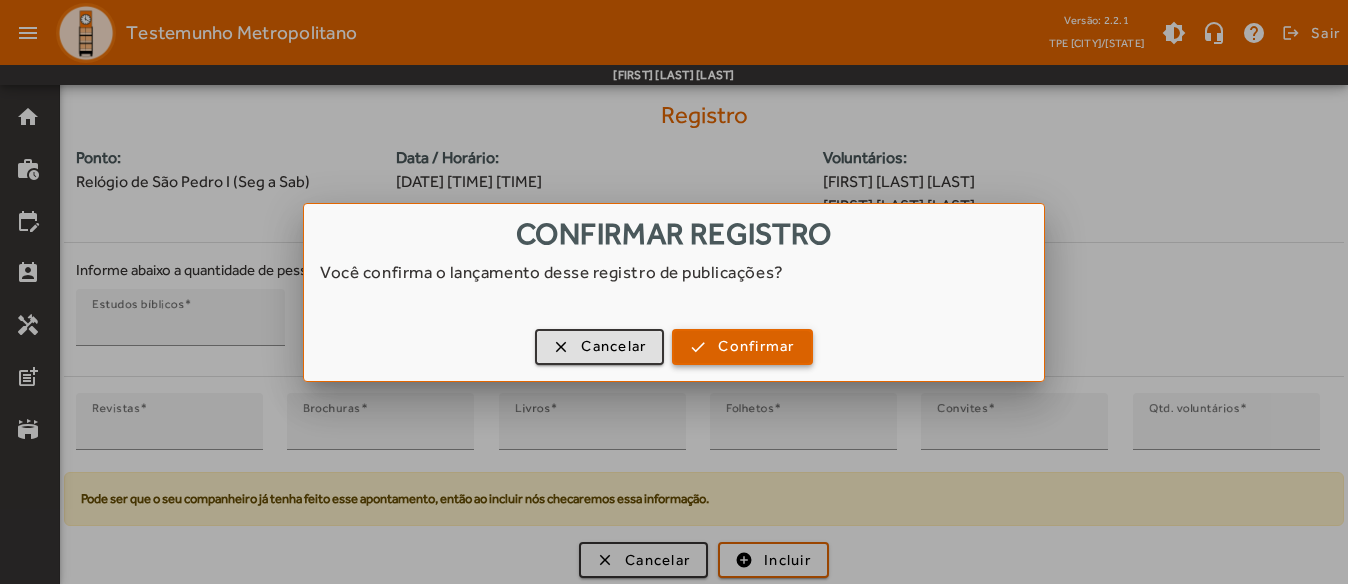click at bounding box center [742, 347] 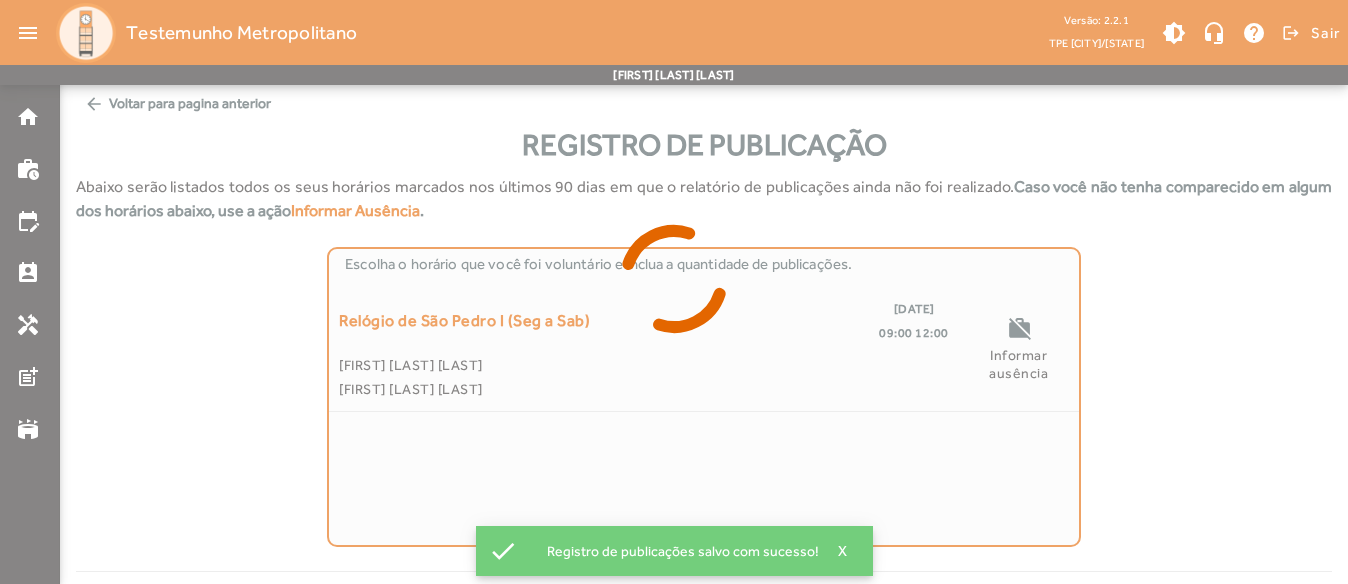 scroll, scrollTop: 0, scrollLeft: 0, axis: both 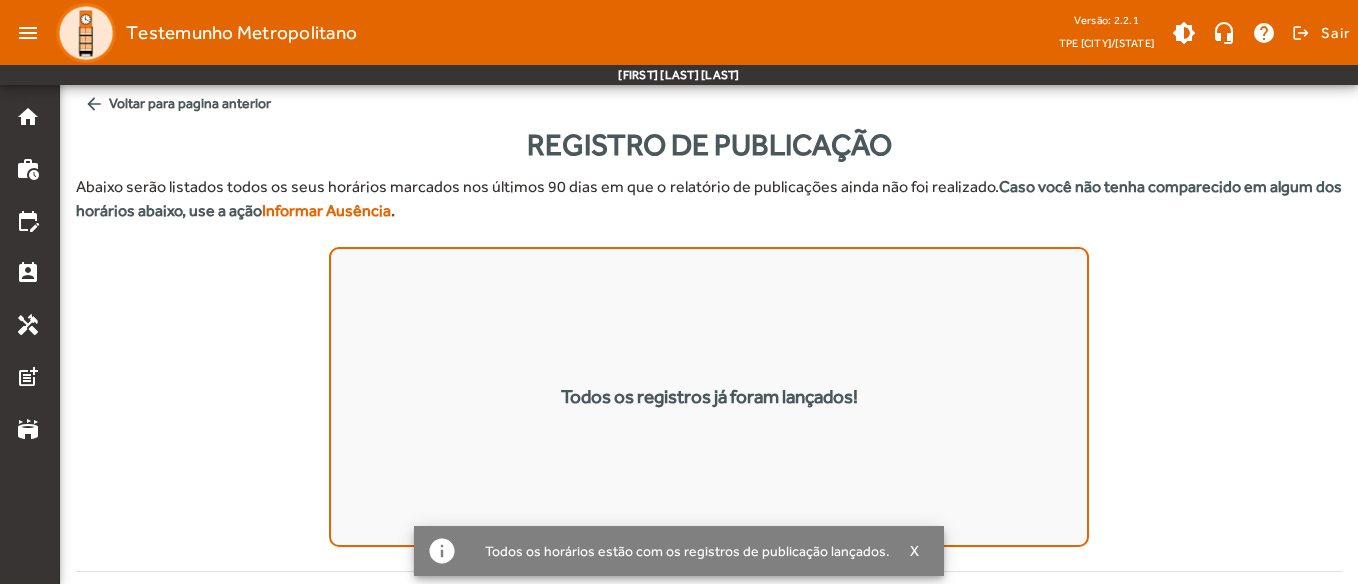 click on "Todos os registros já foram lançados!" 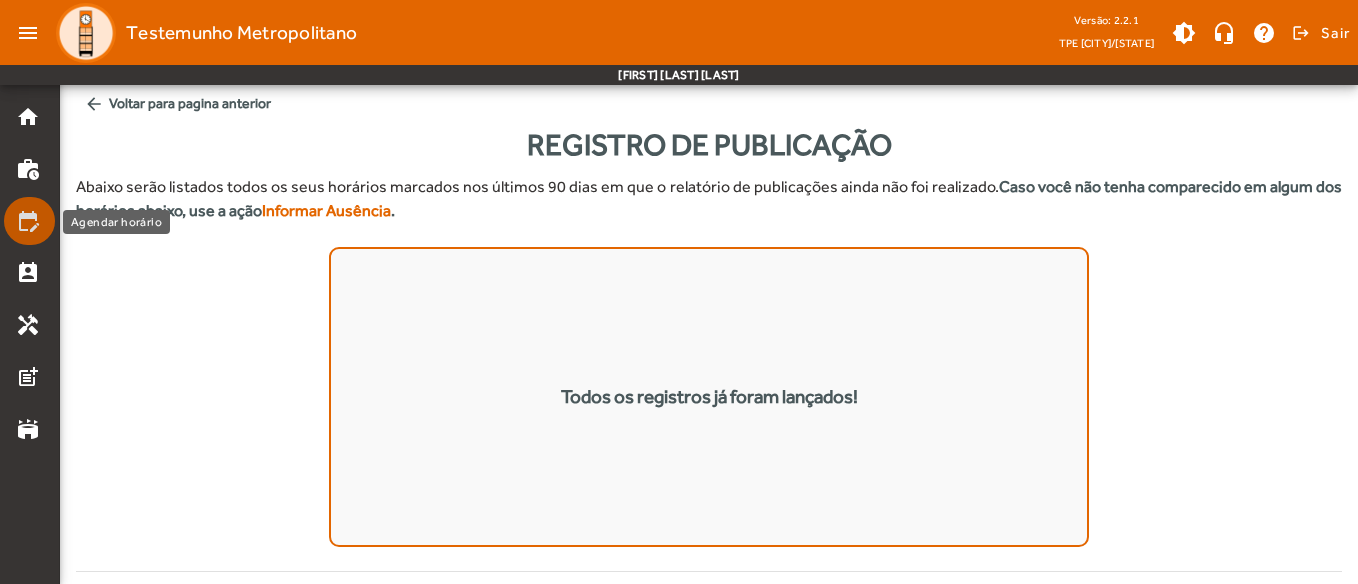 click on "edit_calendar" 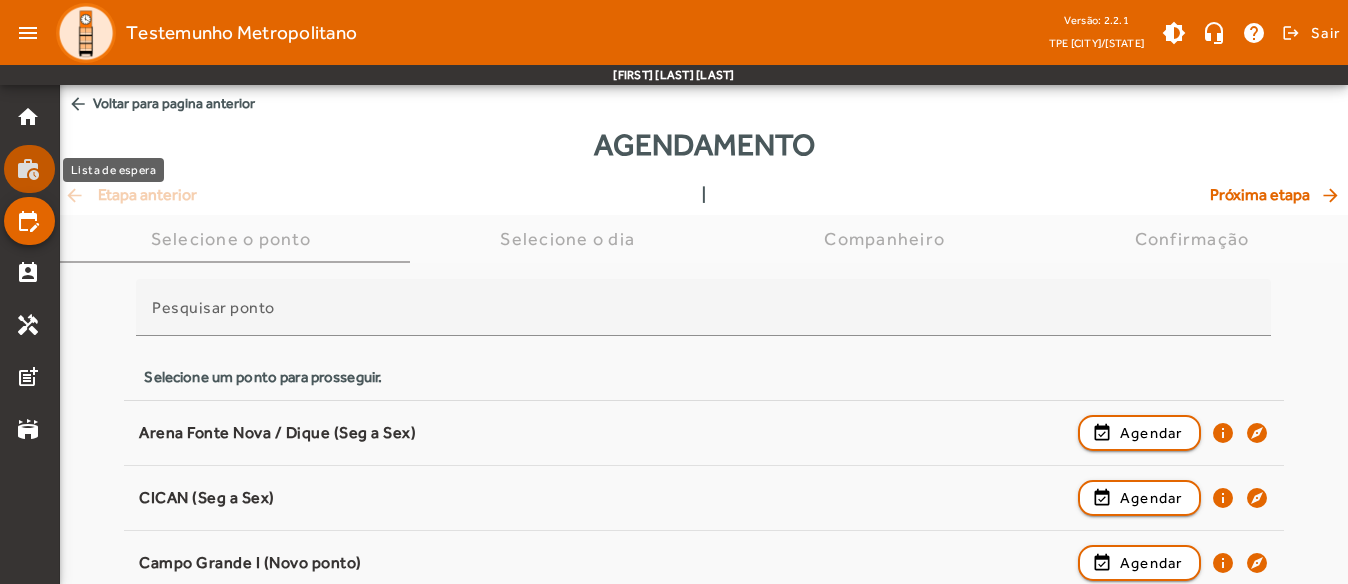 click on "work_history" 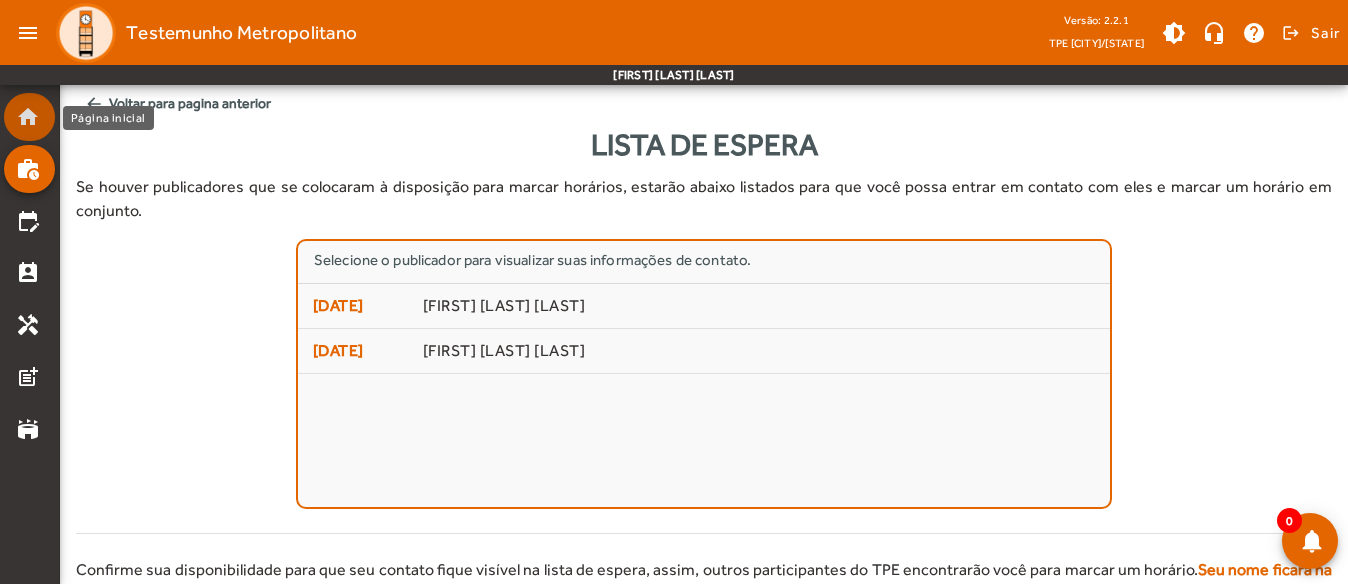 click on "home" 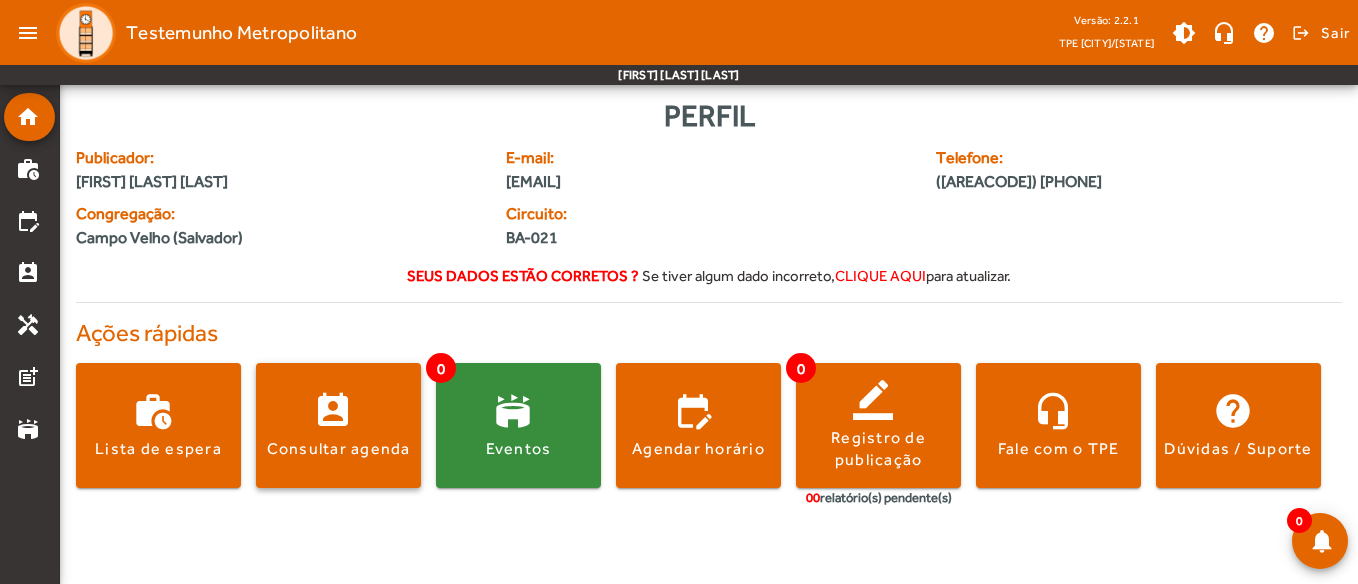 click 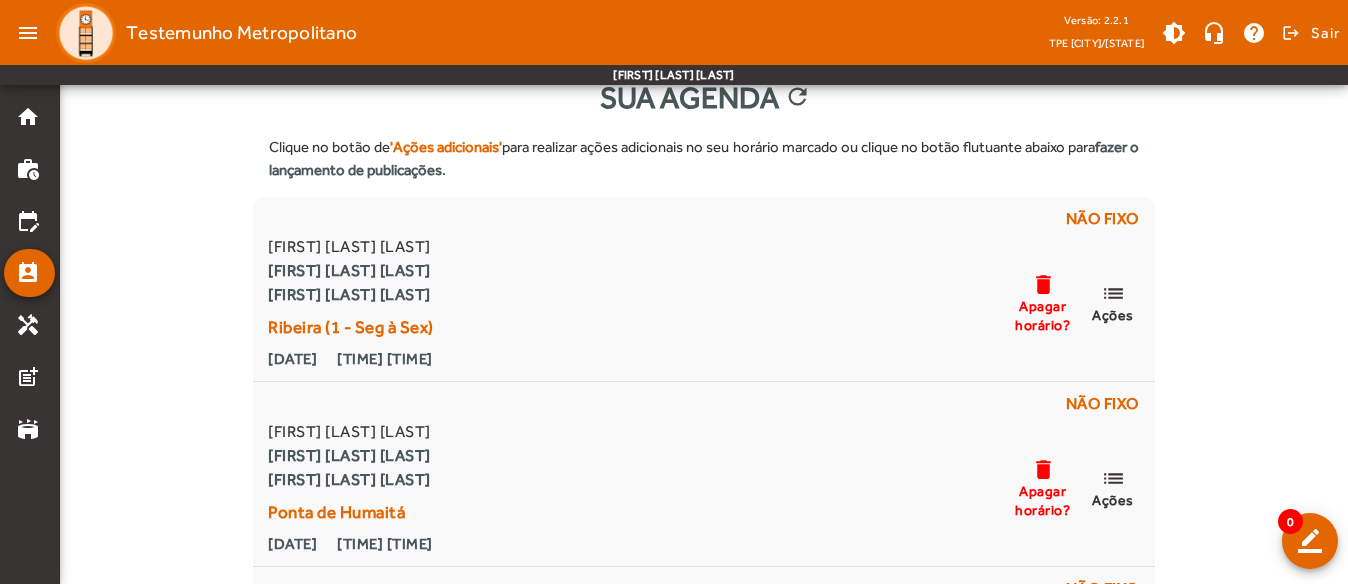 scroll, scrollTop: 0, scrollLeft: 0, axis: both 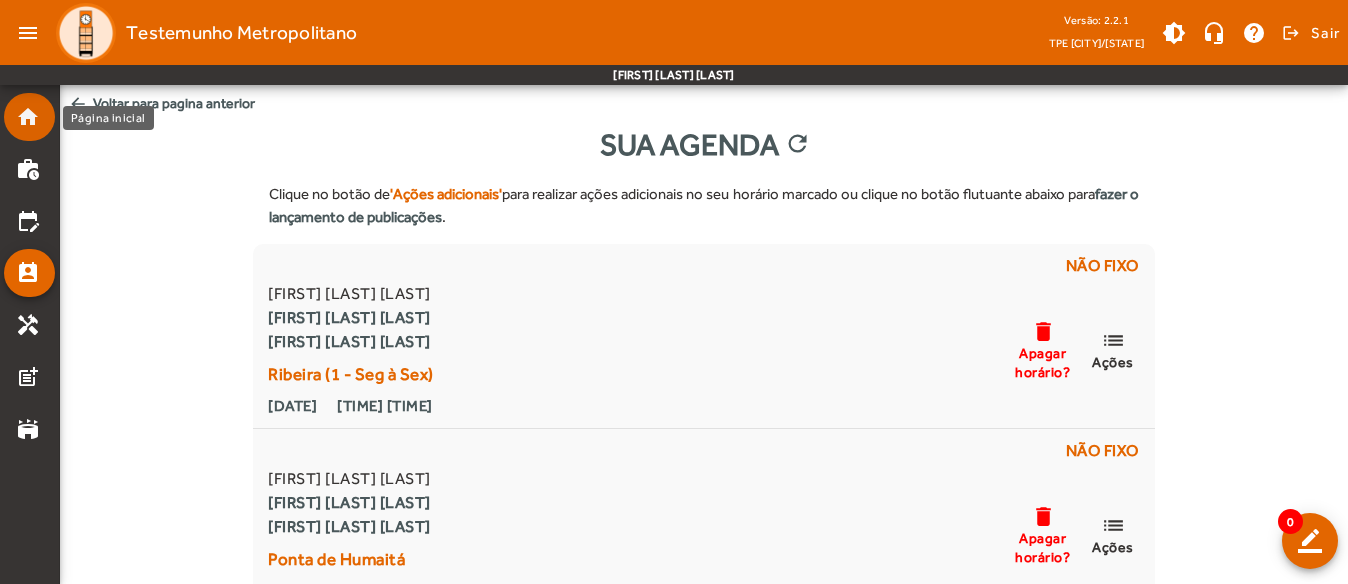 click on "home" 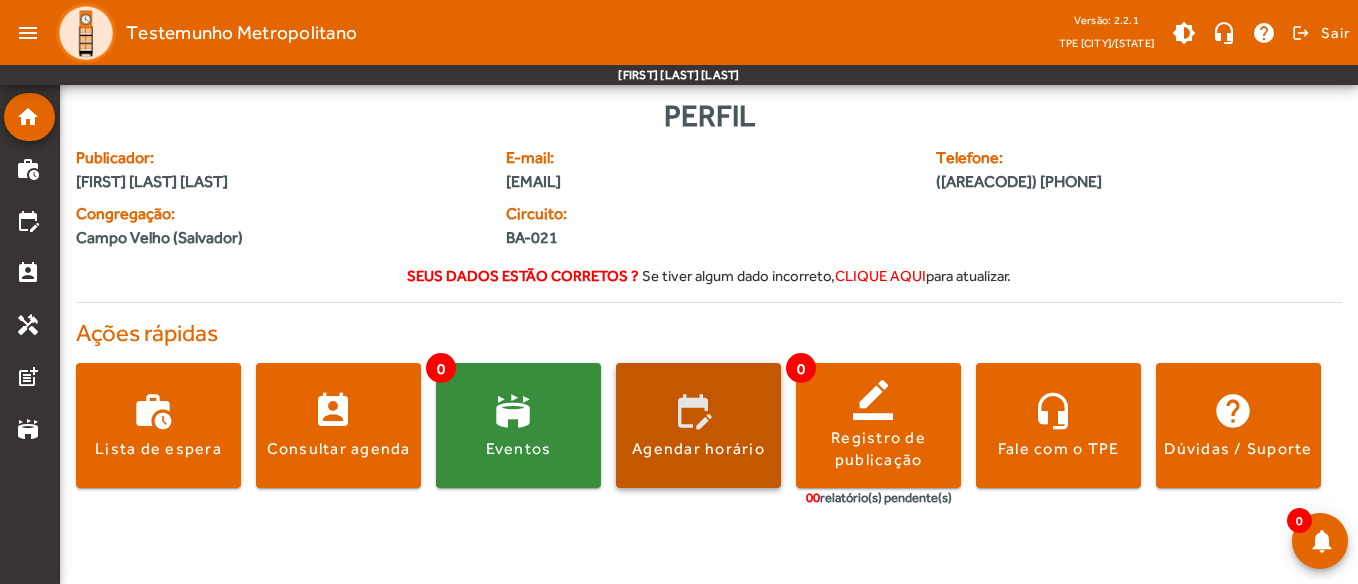 click 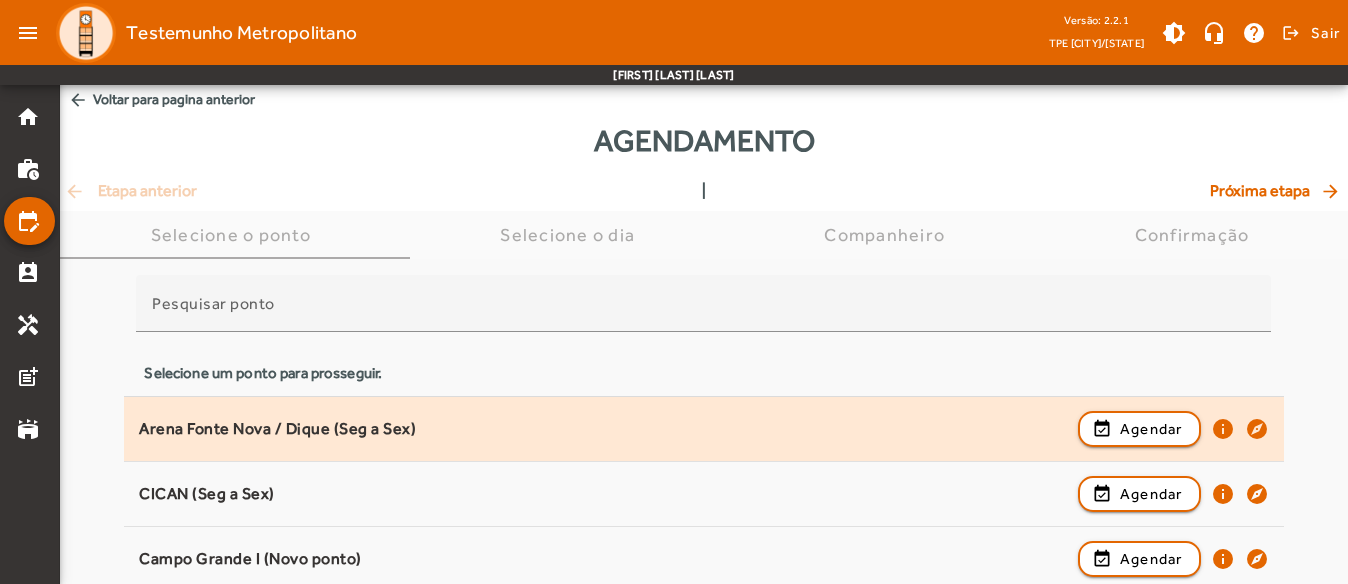 scroll, scrollTop: 0, scrollLeft: 0, axis: both 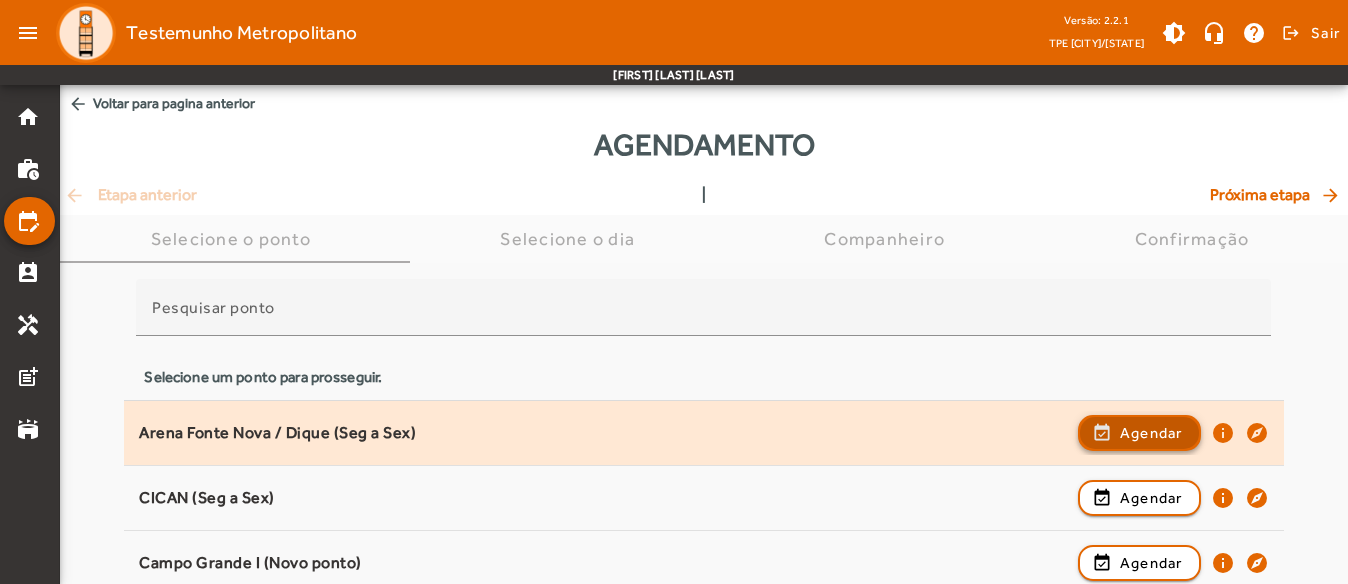 click on "Agendar" 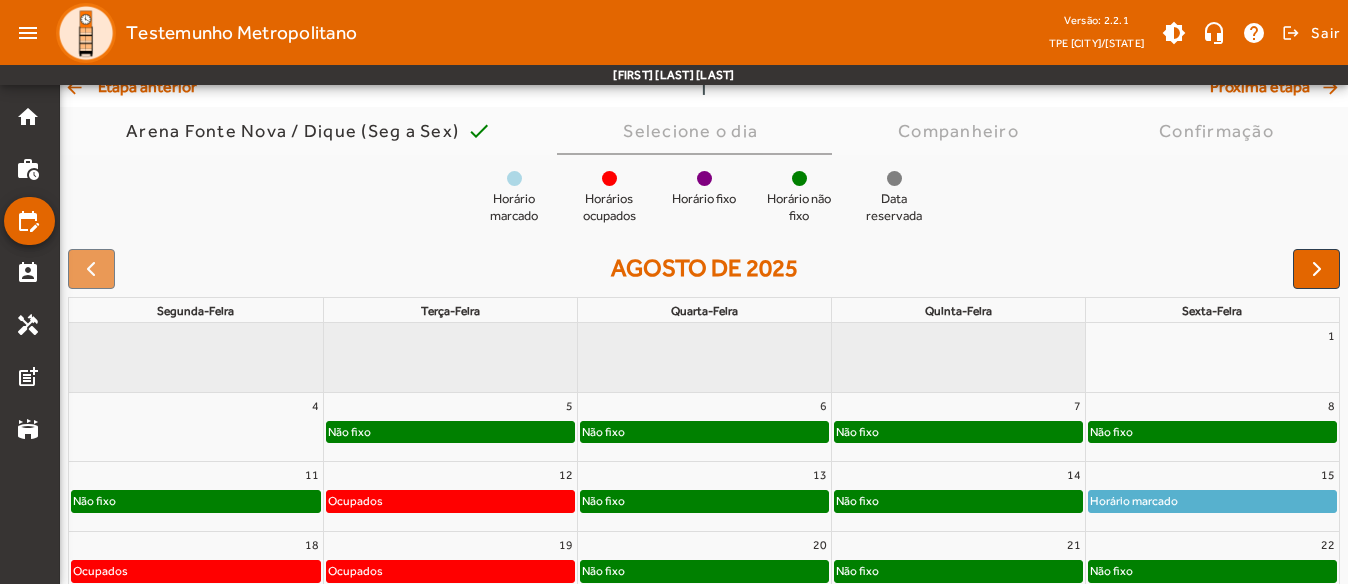 scroll, scrollTop: 100, scrollLeft: 0, axis: vertical 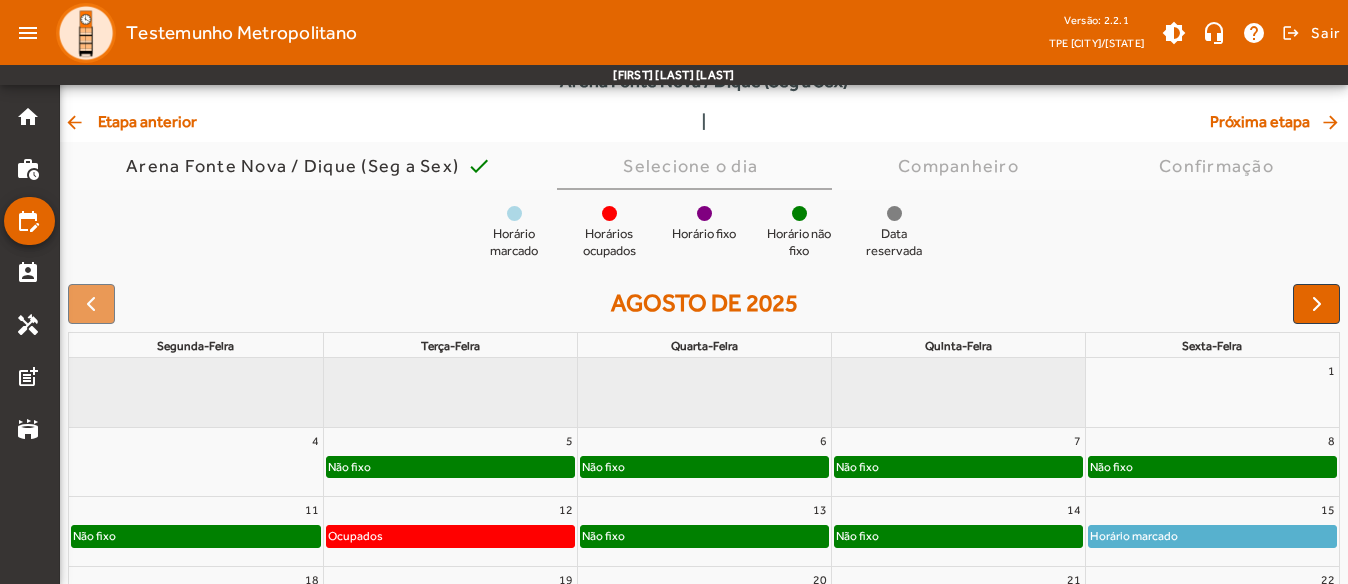 click on "Agendamento Arena Fonte Nova / Dique (Seg a Sex)" 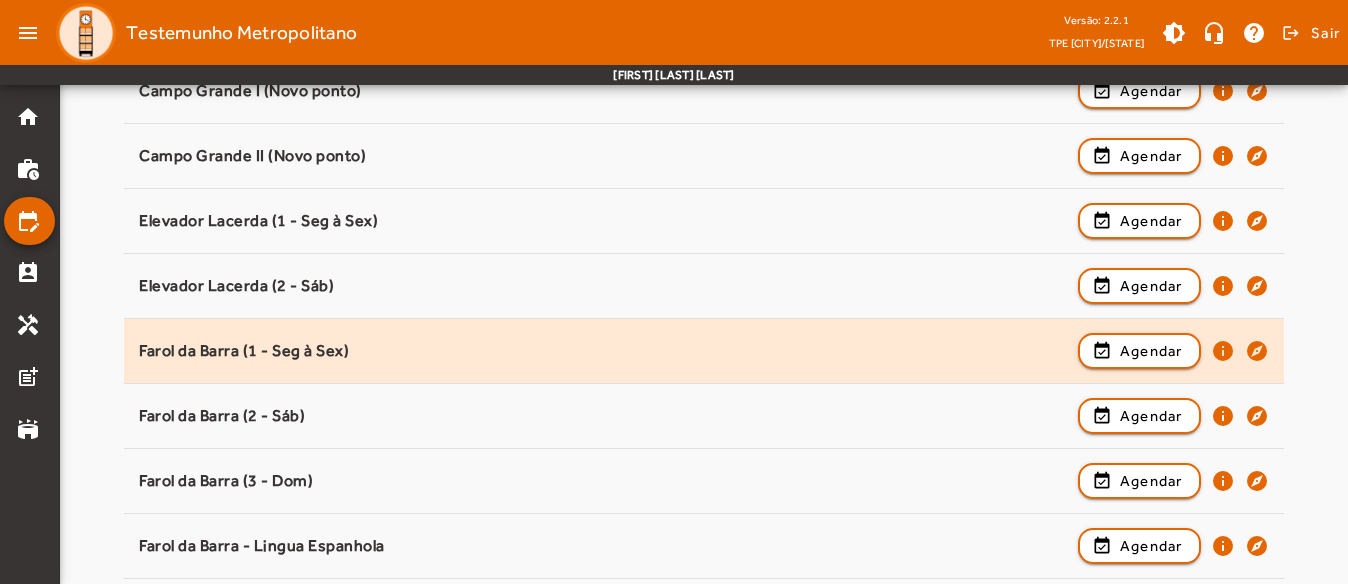 scroll, scrollTop: 500, scrollLeft: 0, axis: vertical 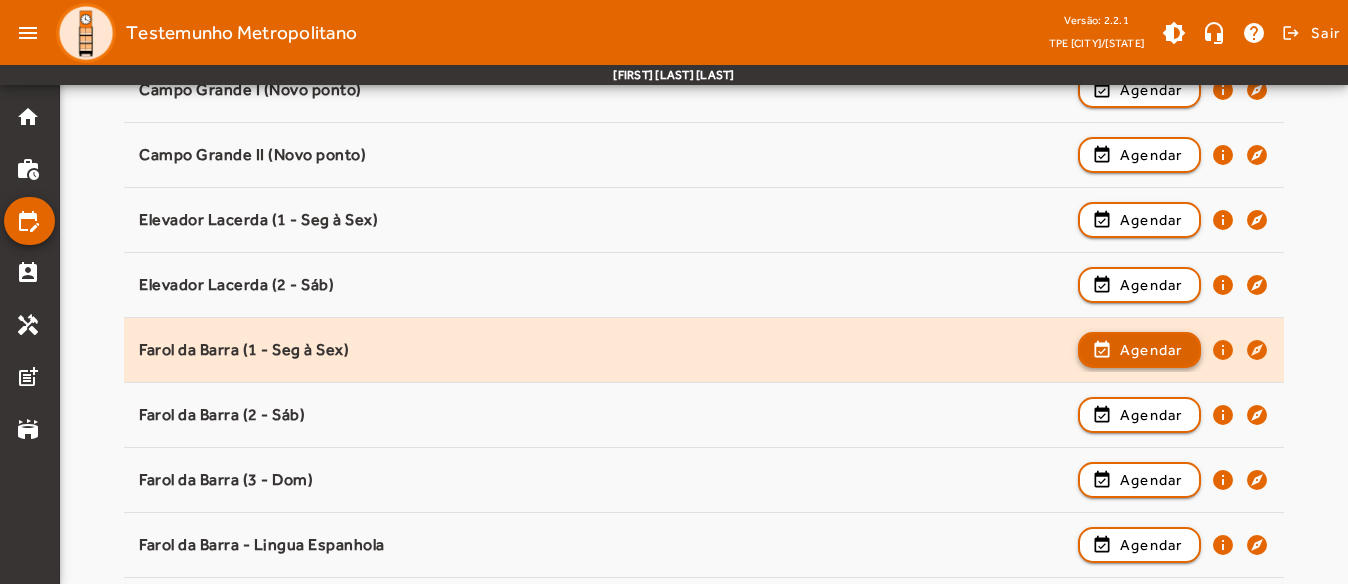 click on "Agendar" at bounding box center [1151, 415] 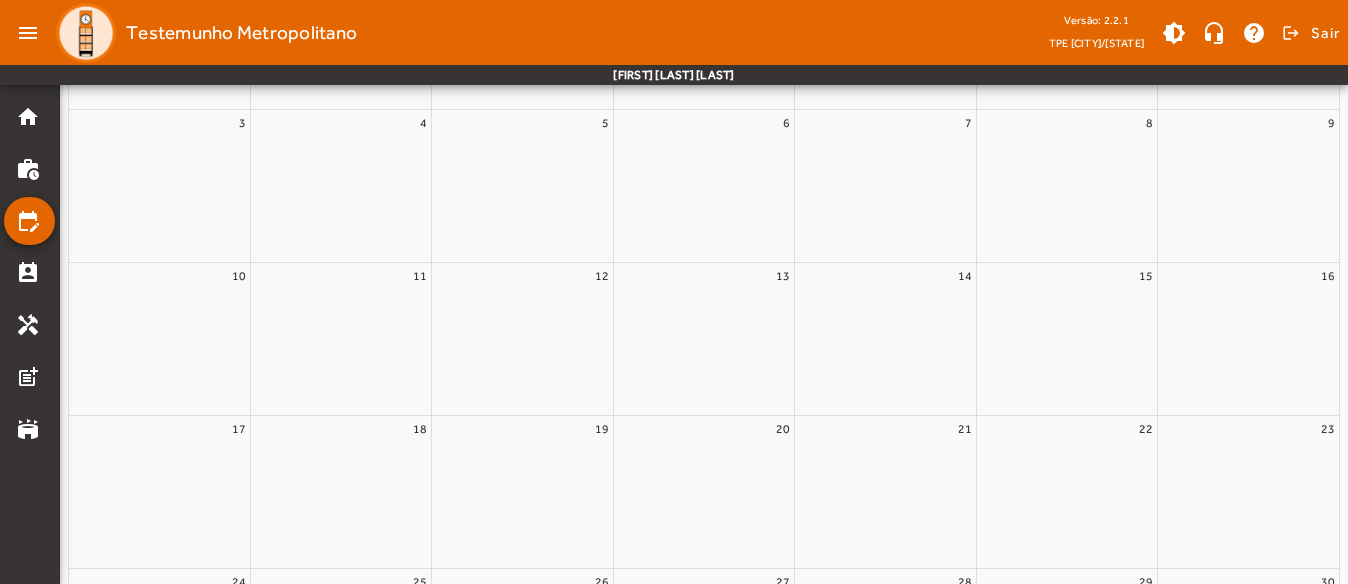 scroll, scrollTop: 0, scrollLeft: 0, axis: both 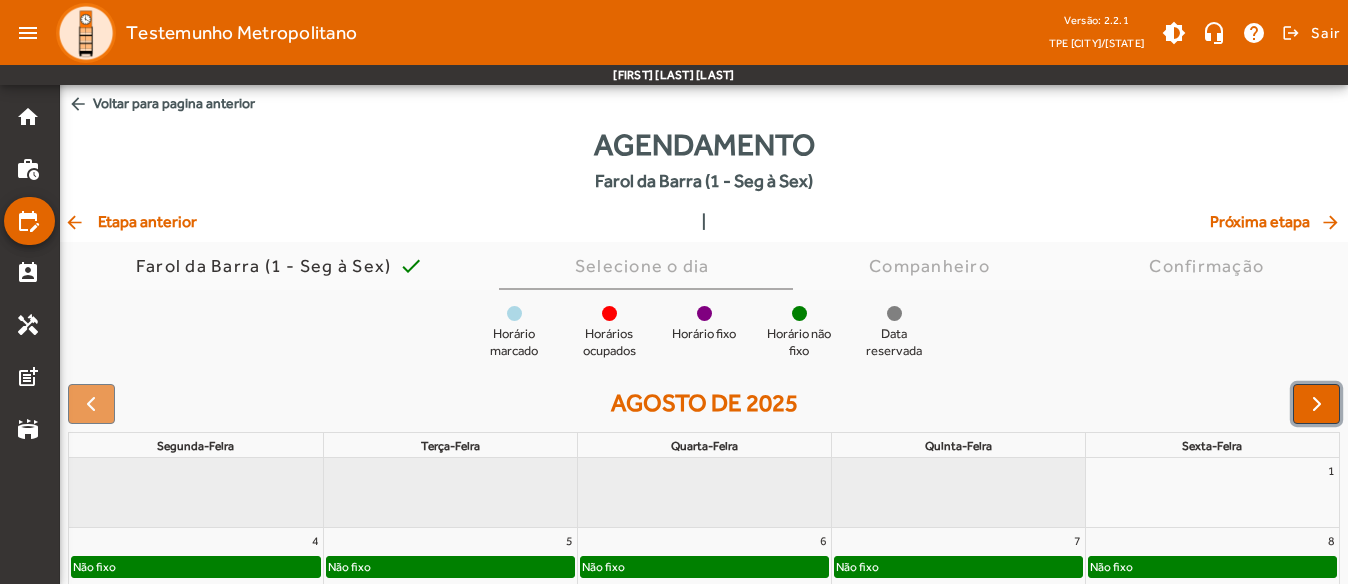 click at bounding box center (1317, 404) 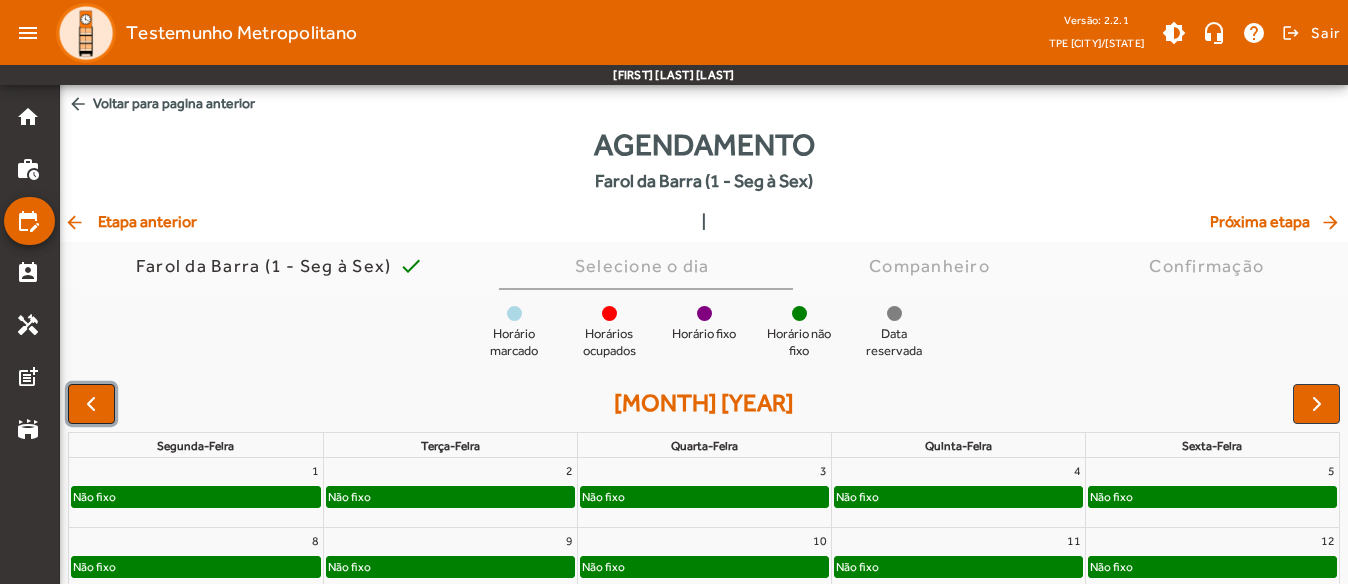 click at bounding box center [91, 404] 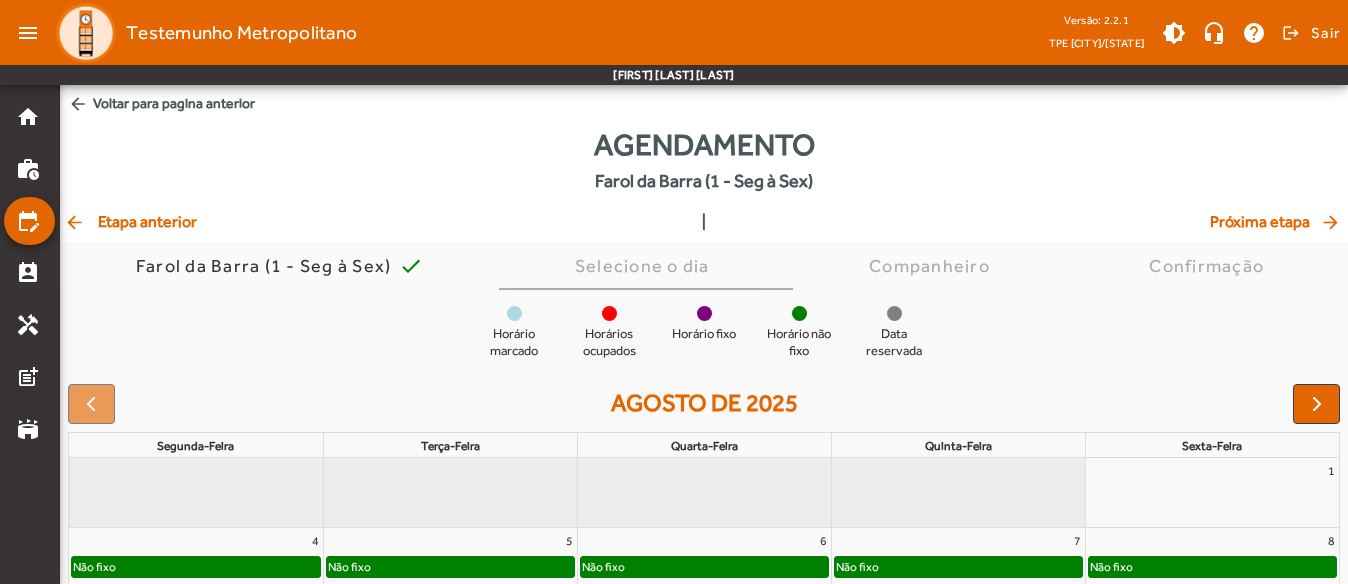 click on "arrow_back Etapa anterior" 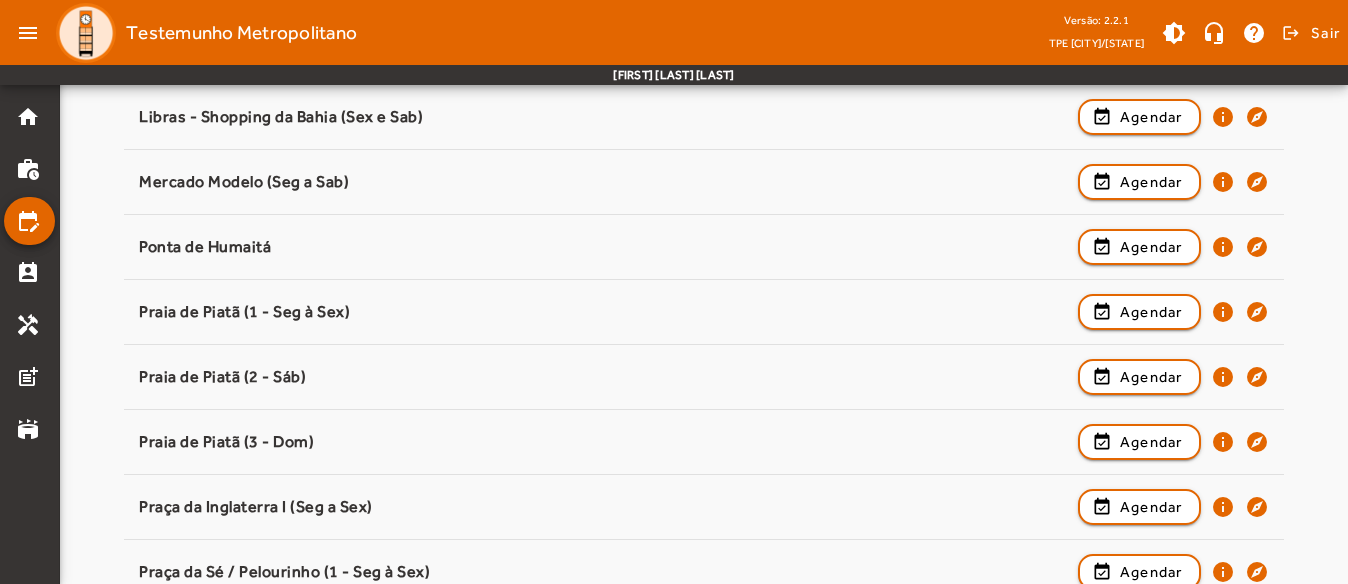 scroll, scrollTop: 1400, scrollLeft: 0, axis: vertical 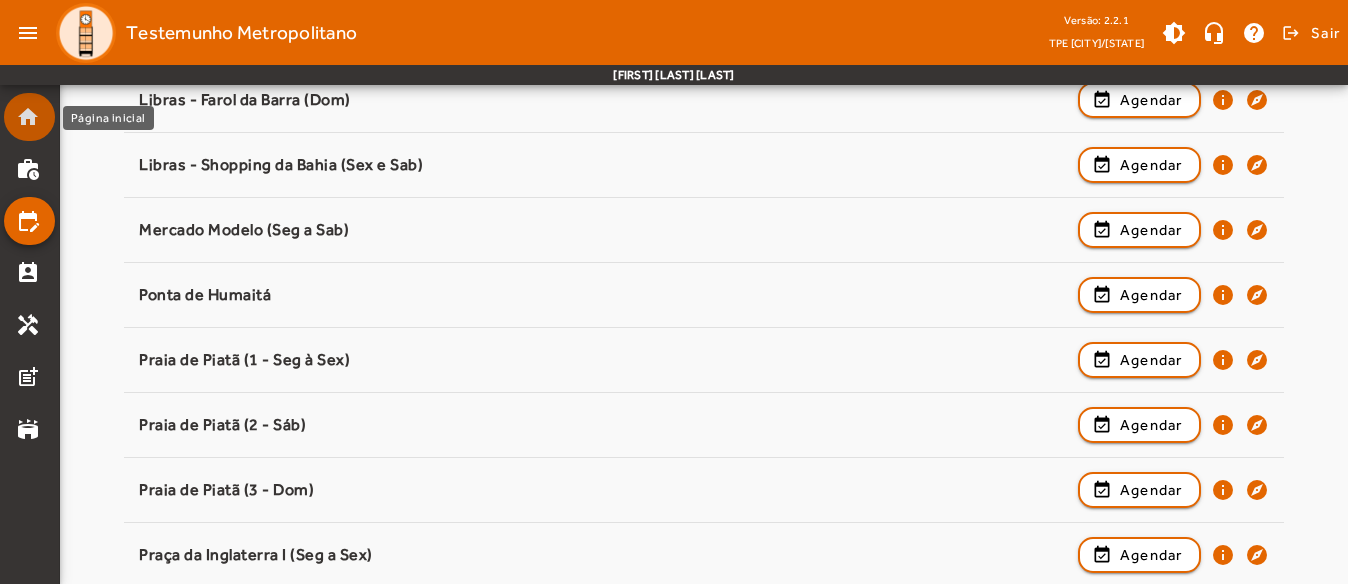 click on "home" 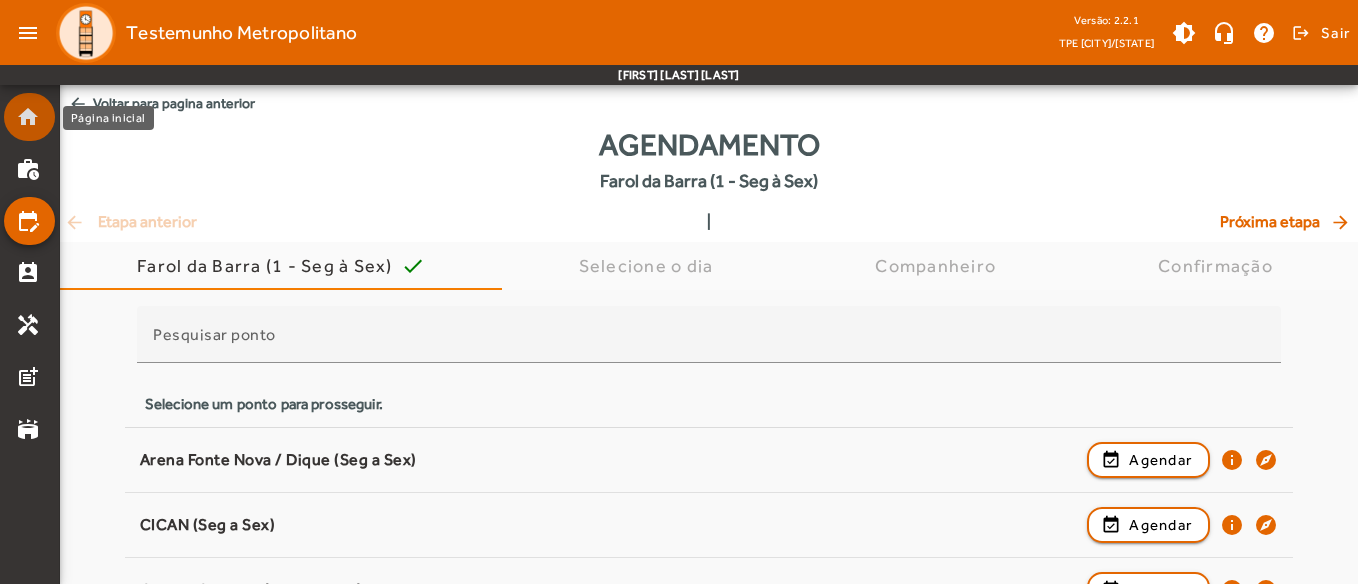 click on "home" 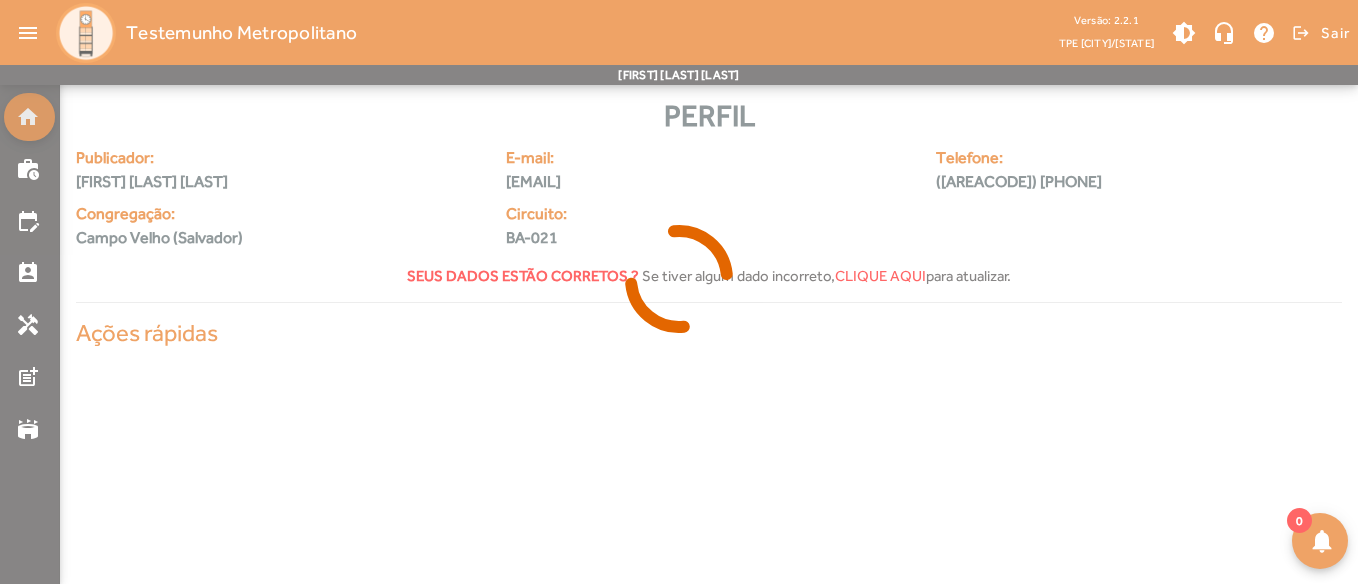 click at bounding box center [679, 292] 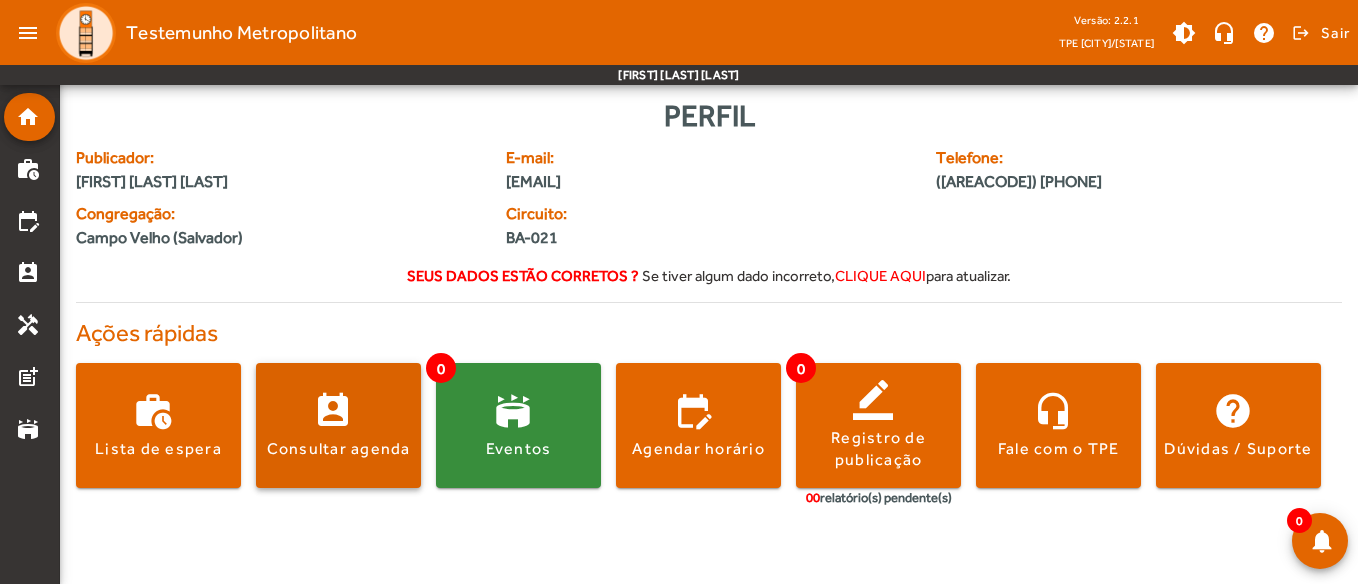 click 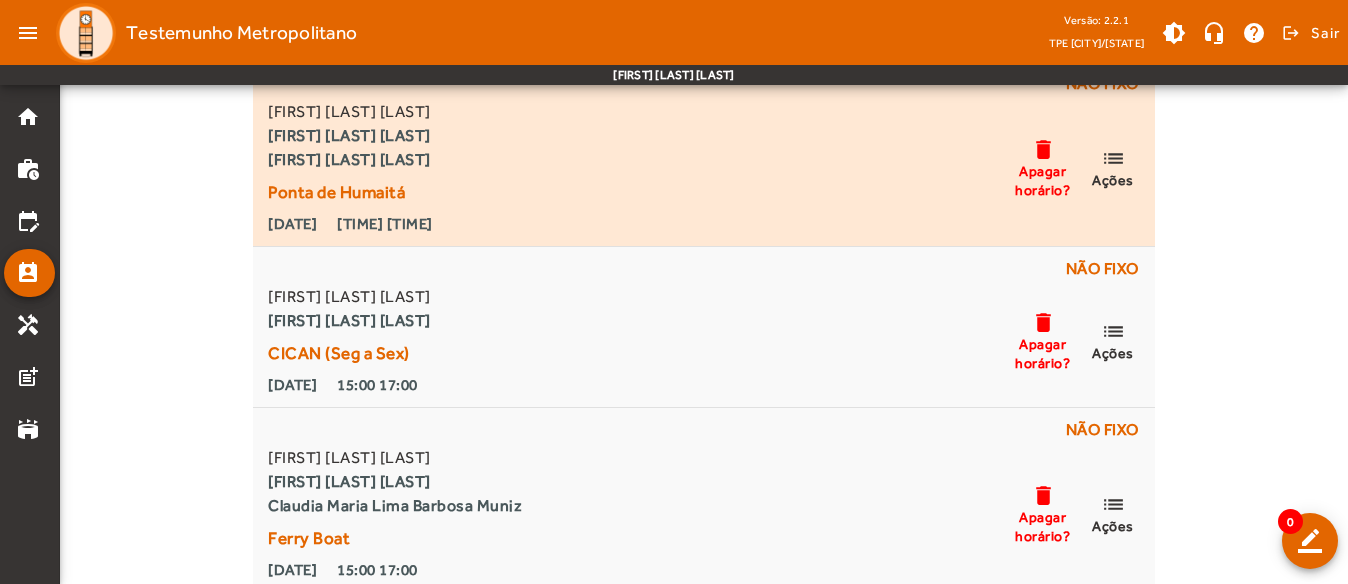 scroll, scrollTop: 376, scrollLeft: 0, axis: vertical 